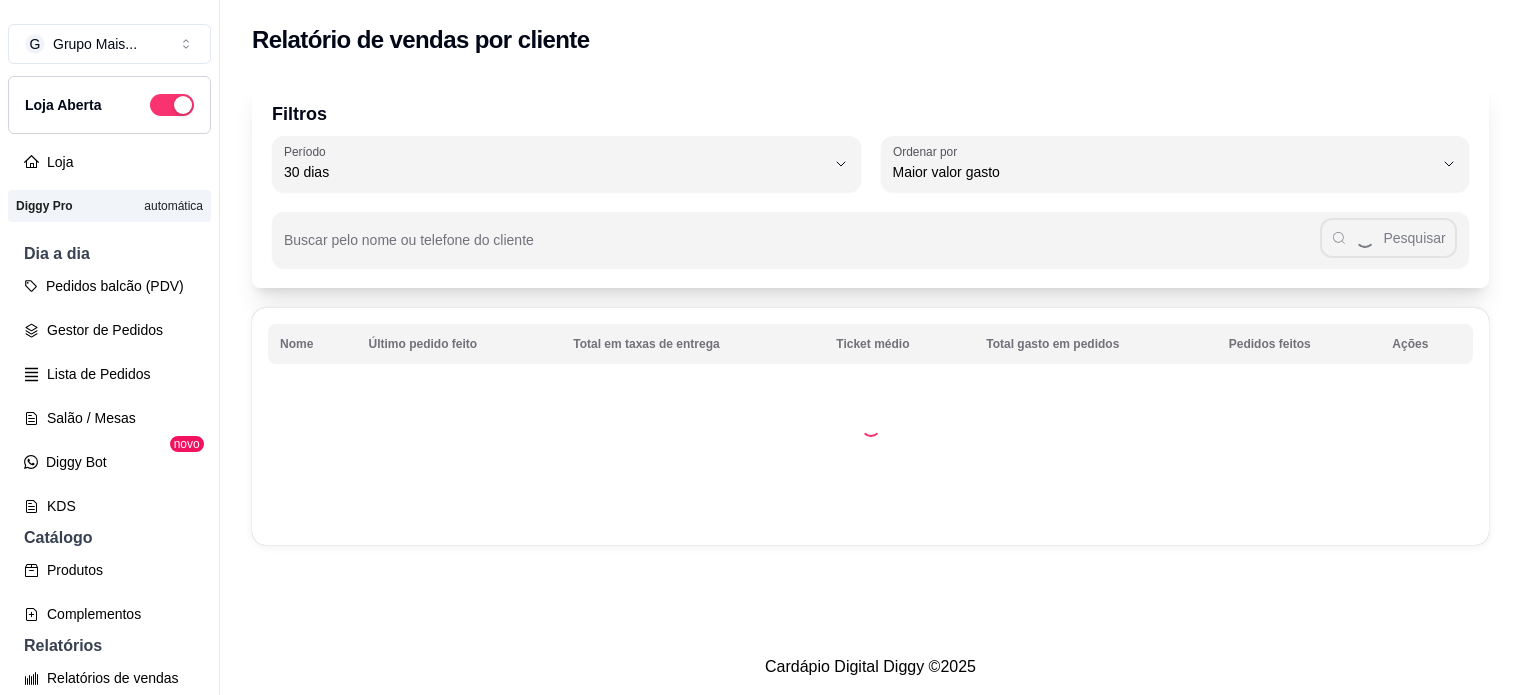 select on "30" 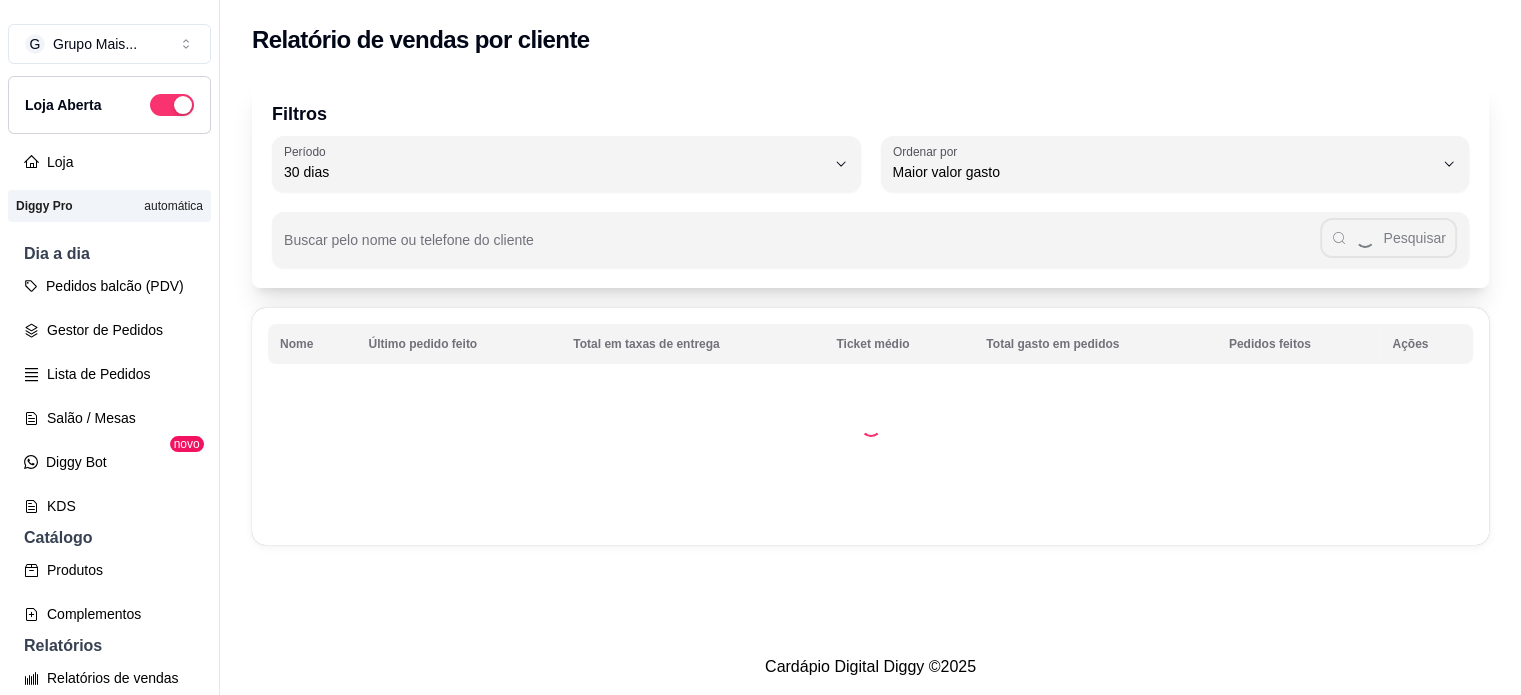 scroll, scrollTop: 600, scrollLeft: 0, axis: vertical 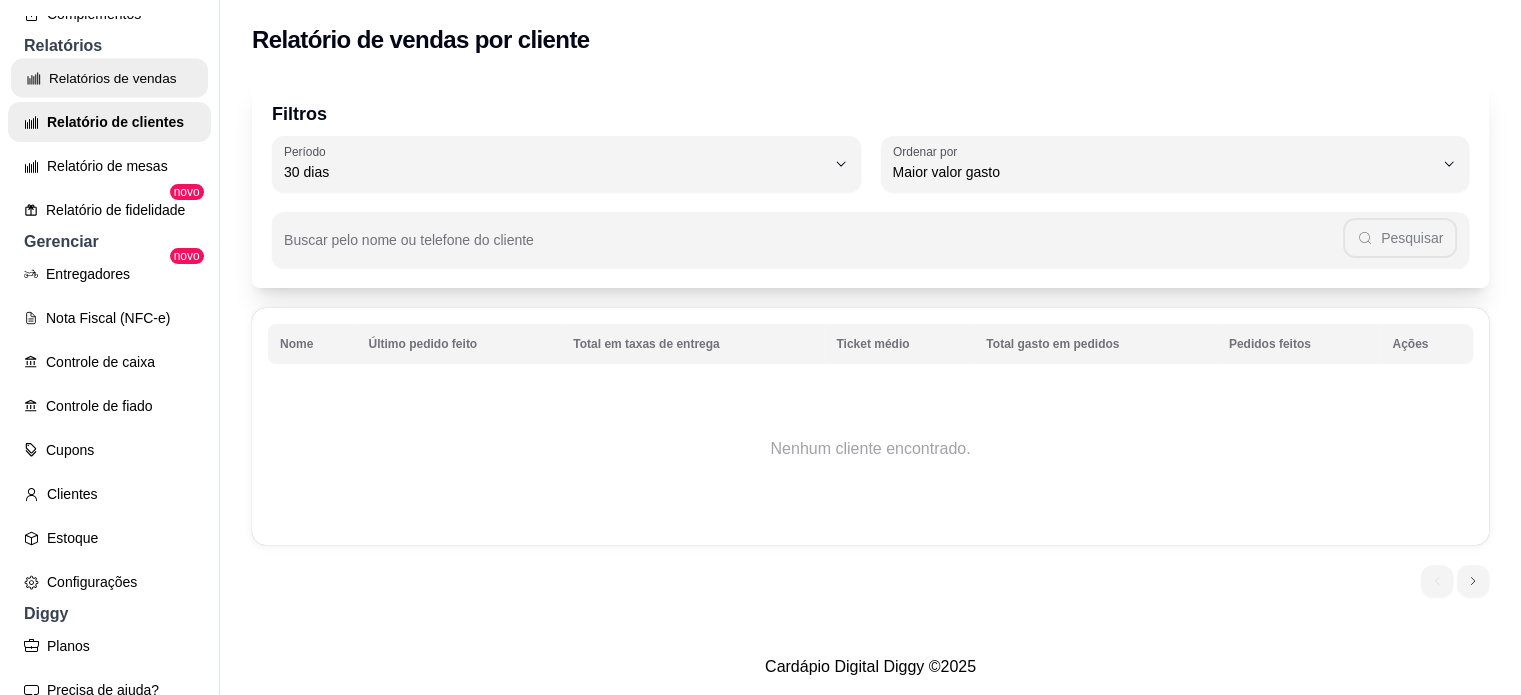 click on "Relatórios de vendas" at bounding box center (109, 78) 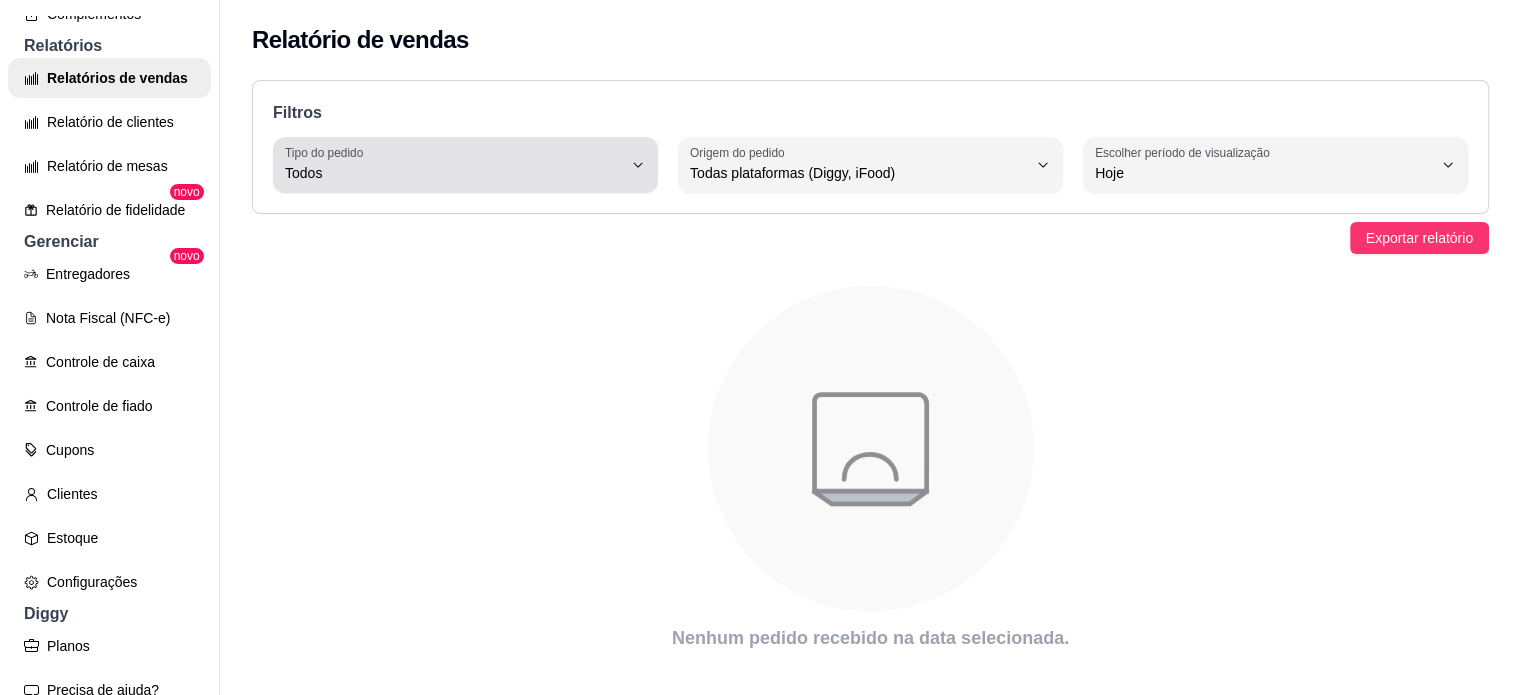 click on "Todos" at bounding box center [453, 173] 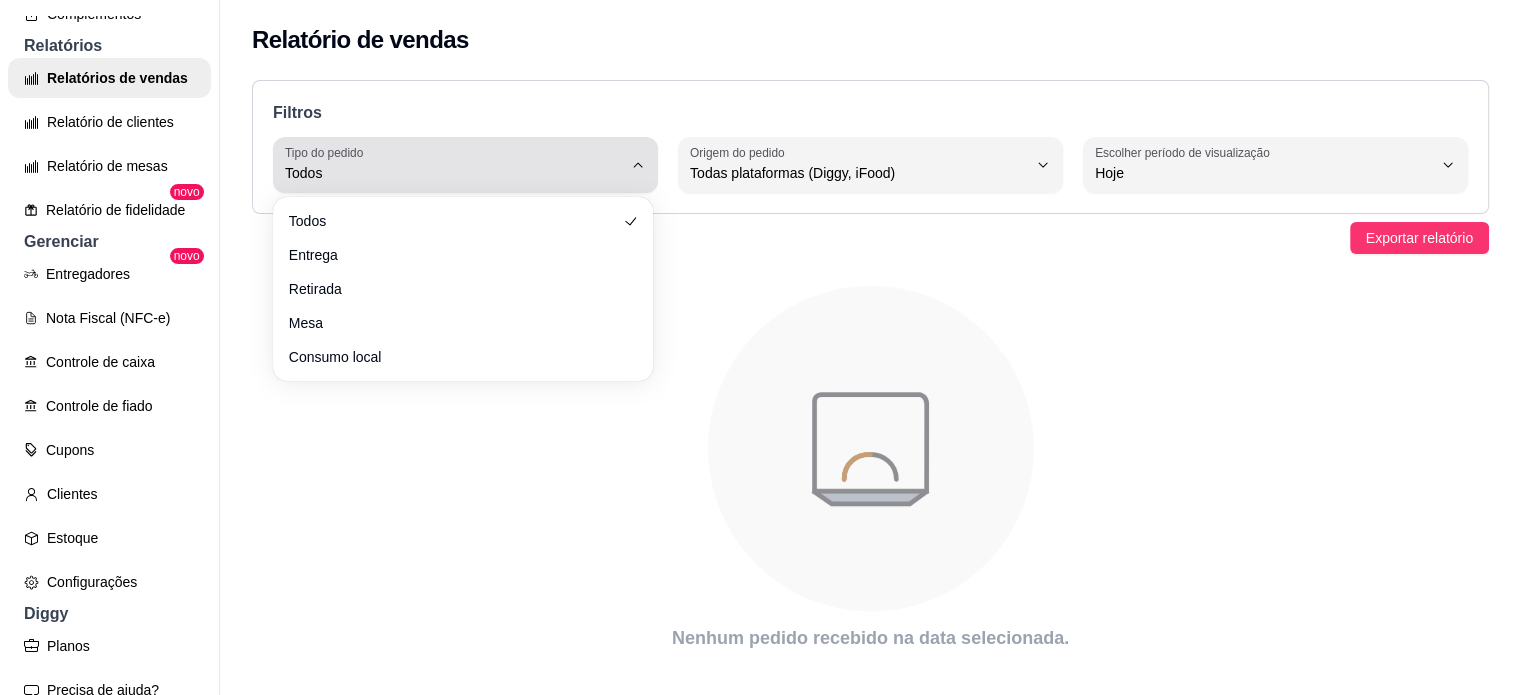 click on "Todos" at bounding box center [453, 173] 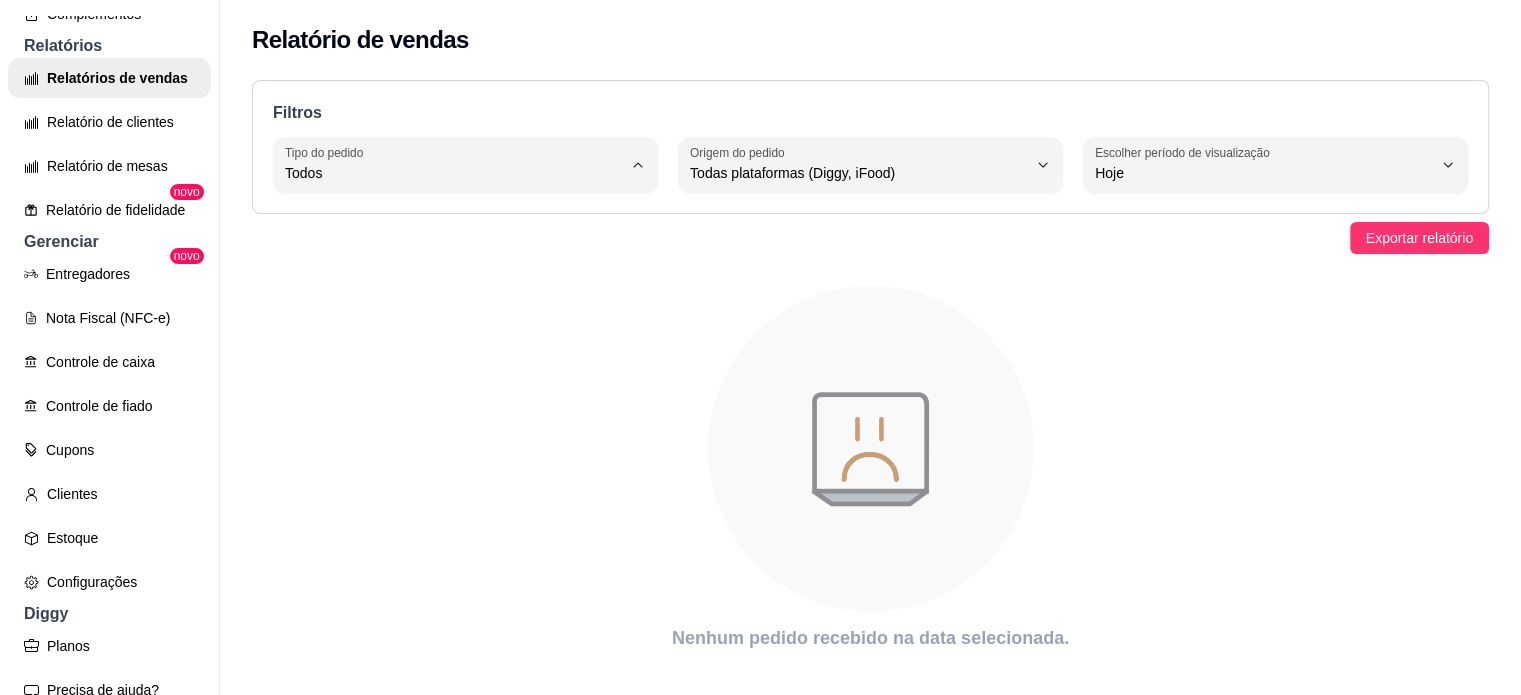 click on "Filtros ALL Tipo do pedido Todos Entrega Retirada Mesa Consumo local Tipo do pedido Todos ALL Origem do pedido Todas plataformas (Diggy, iFood) Diggy iFood Origem do pedido Todas plataformas (Diggy, iFood) 0 Escolher período de visualização Hoje Ontem  7 dias 15 dias 30 dias 45 dias Customizado Escolher período de visualização Hoje" at bounding box center (870, 147) 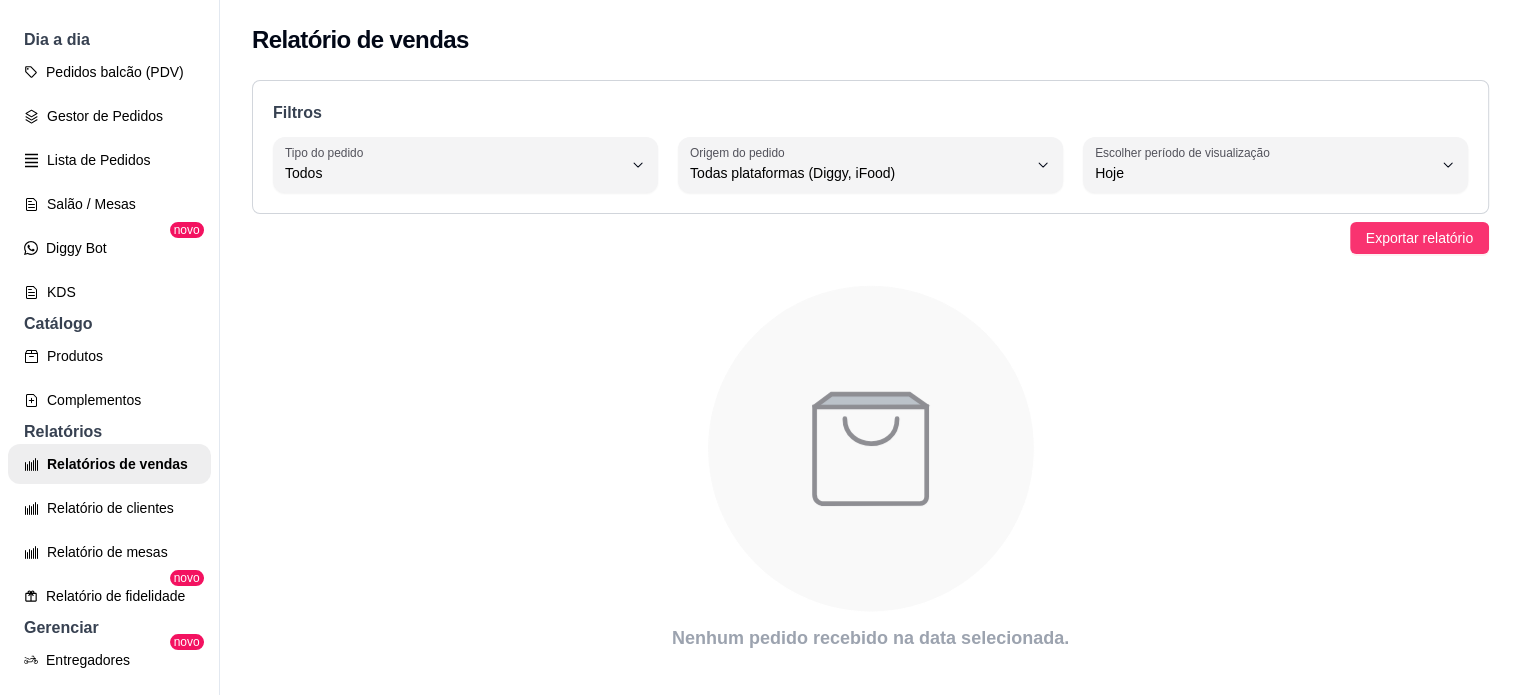 scroll, scrollTop: 200, scrollLeft: 0, axis: vertical 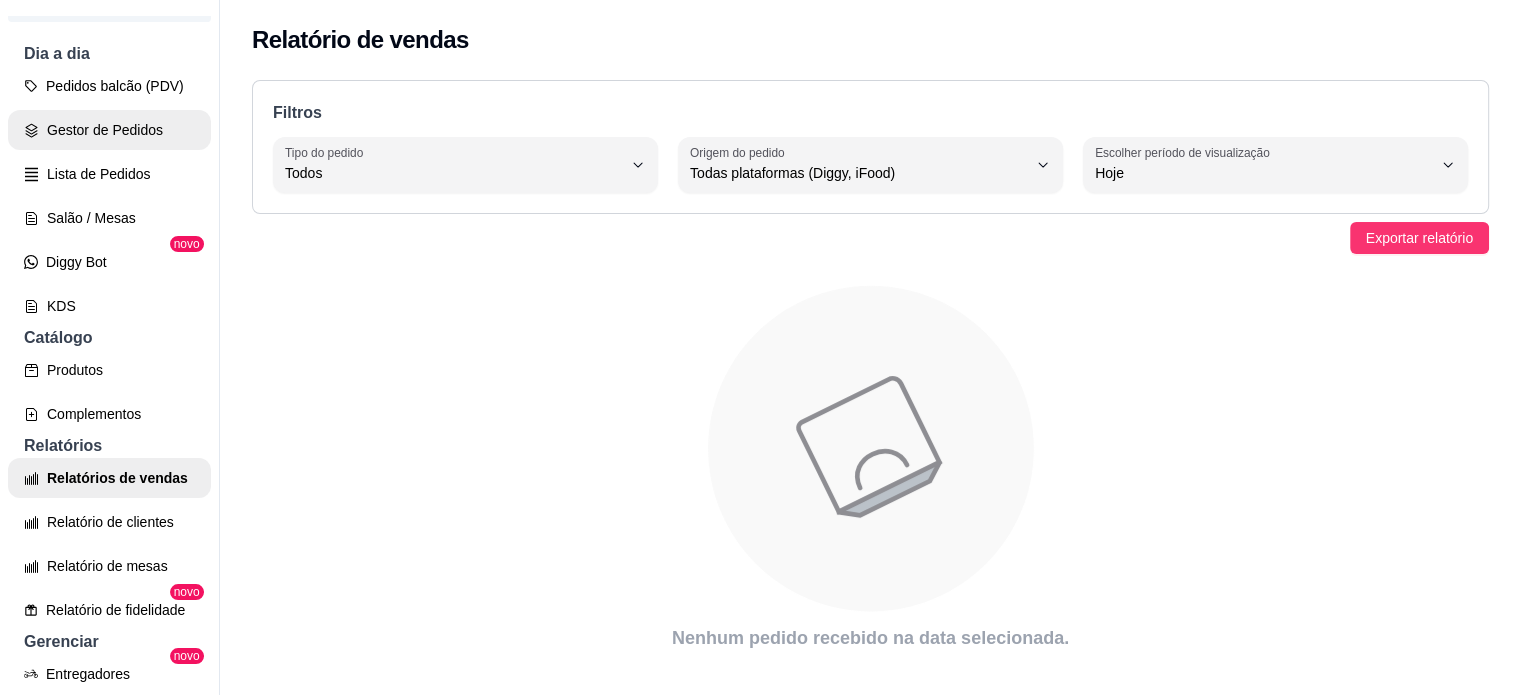 click on "Gestor de Pedidos" at bounding box center [109, 130] 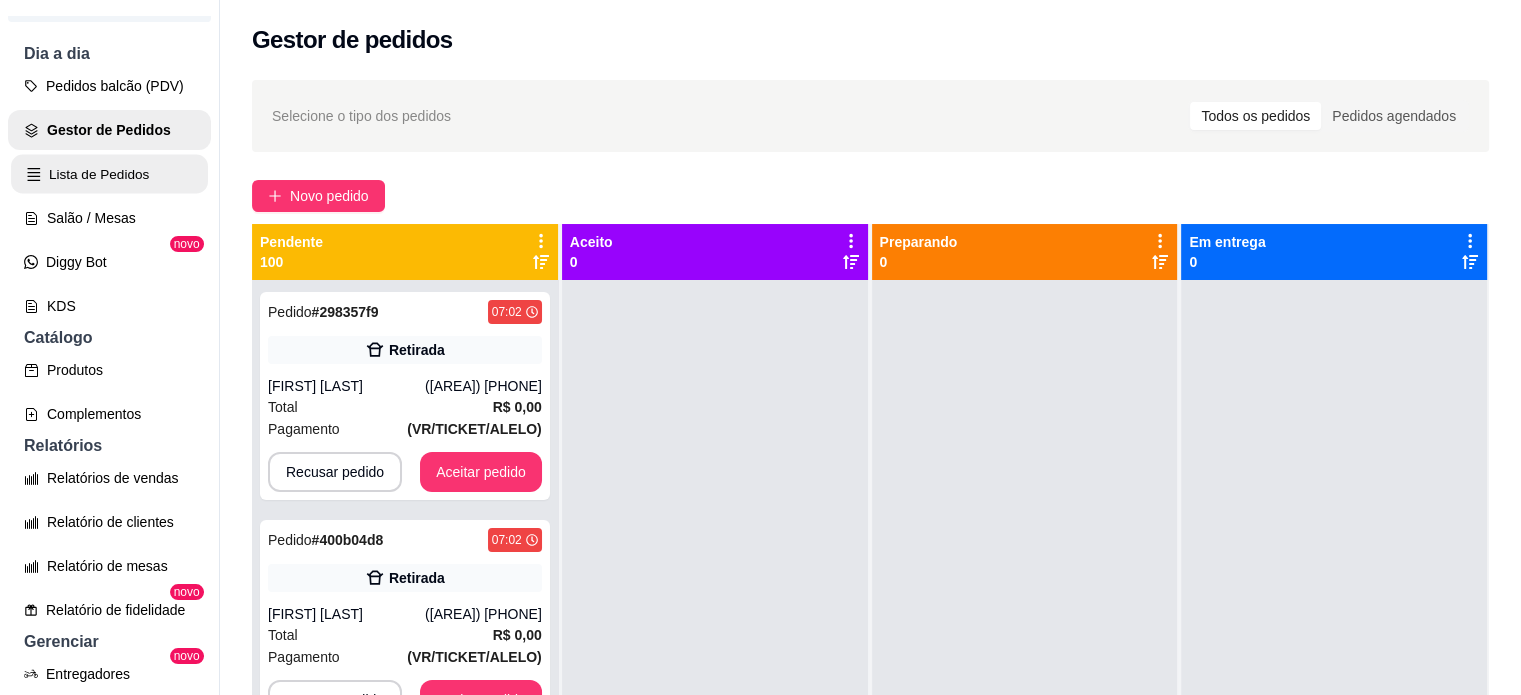 click on "Lista de Pedidos" at bounding box center (109, 174) 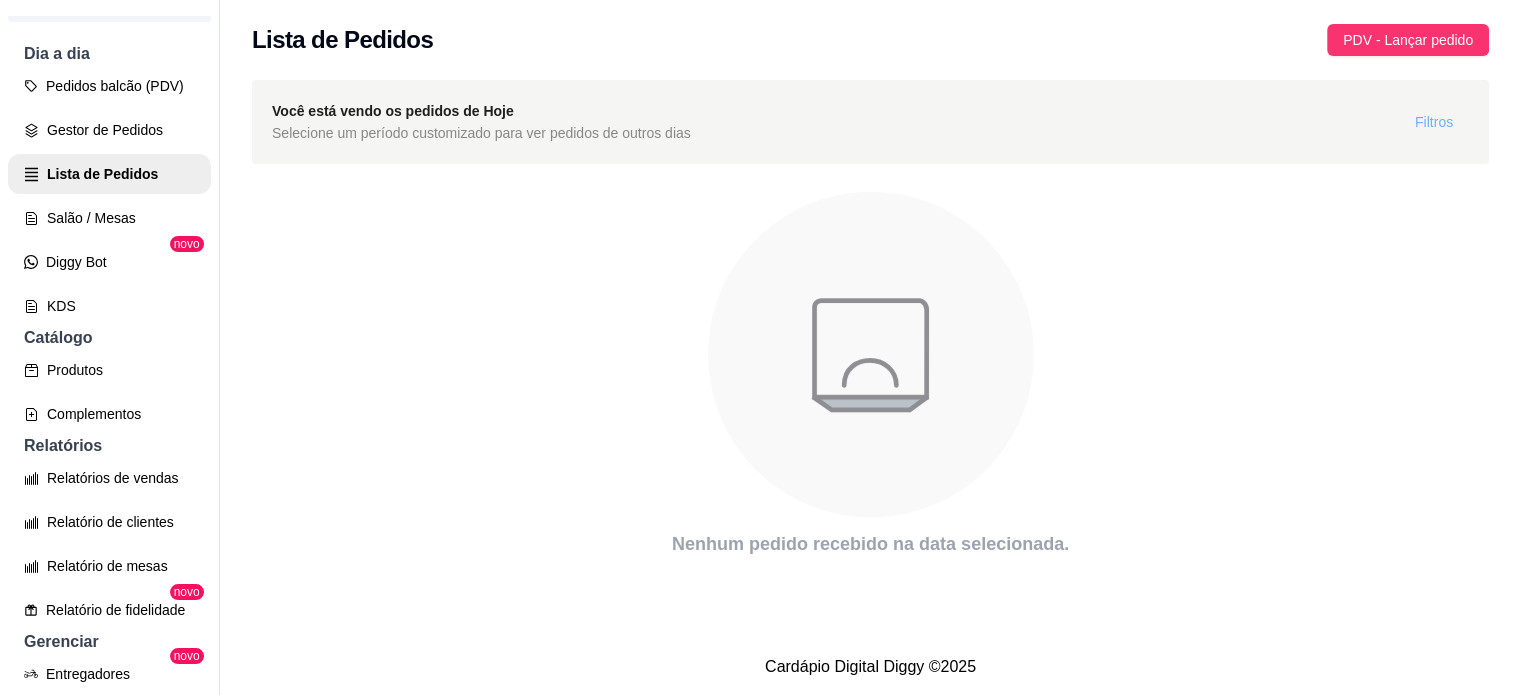 click on "Filtros" at bounding box center [1434, 122] 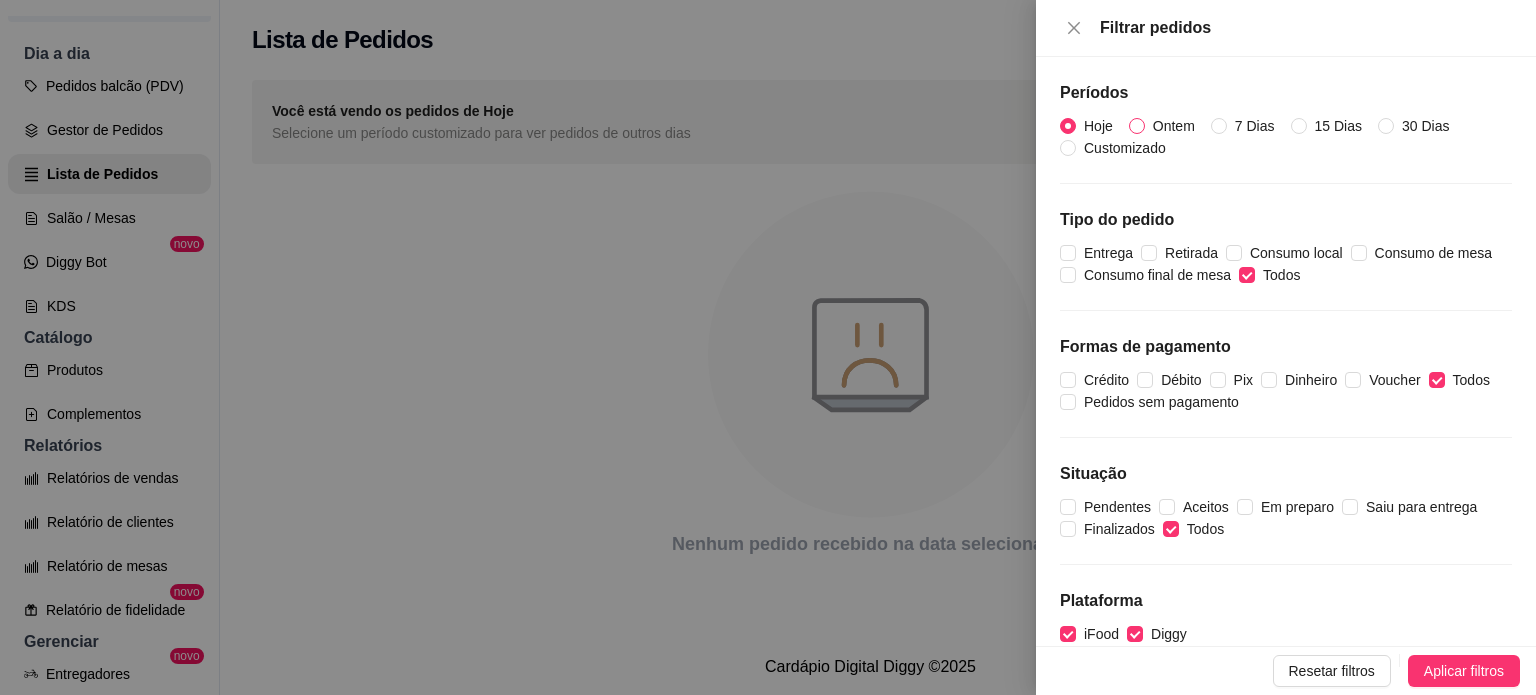 click on "Ontem" at bounding box center [1174, 126] 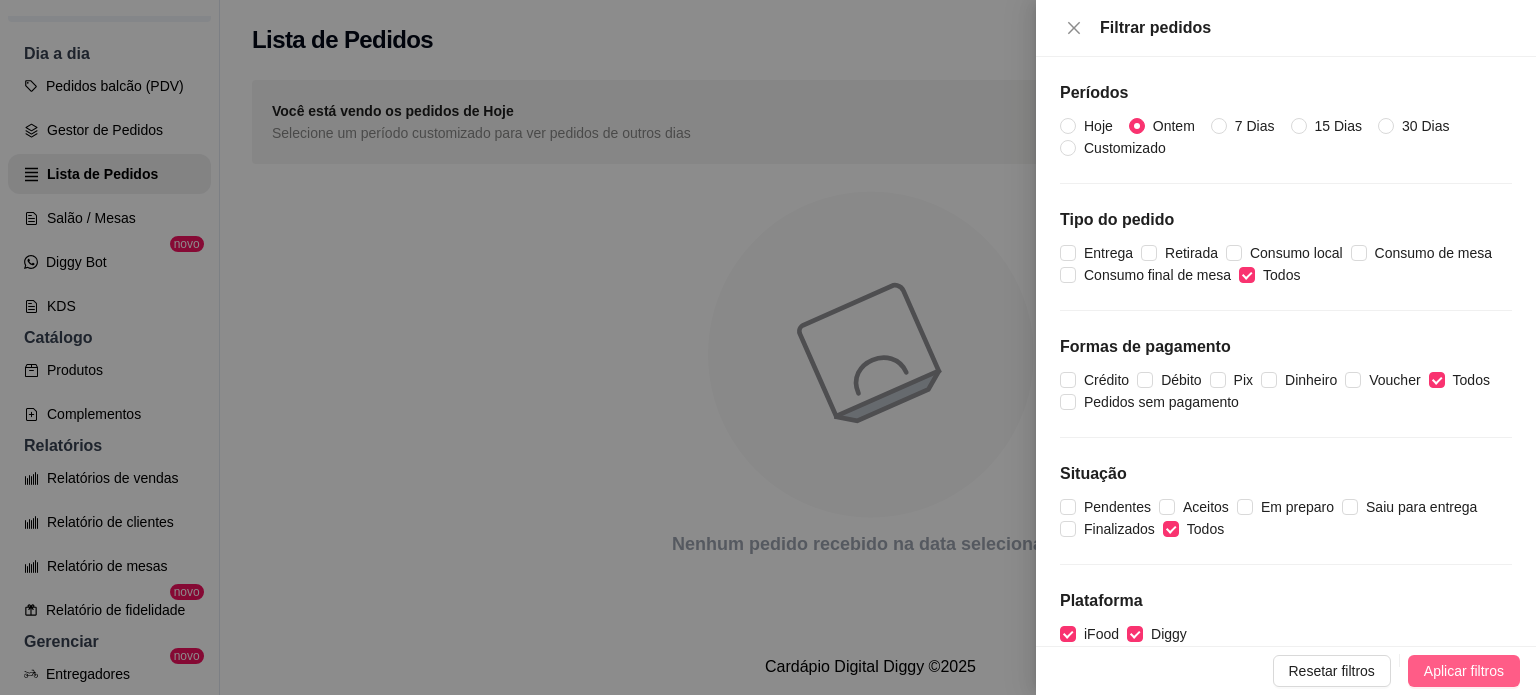 click on "Aplicar filtros" at bounding box center (1464, 671) 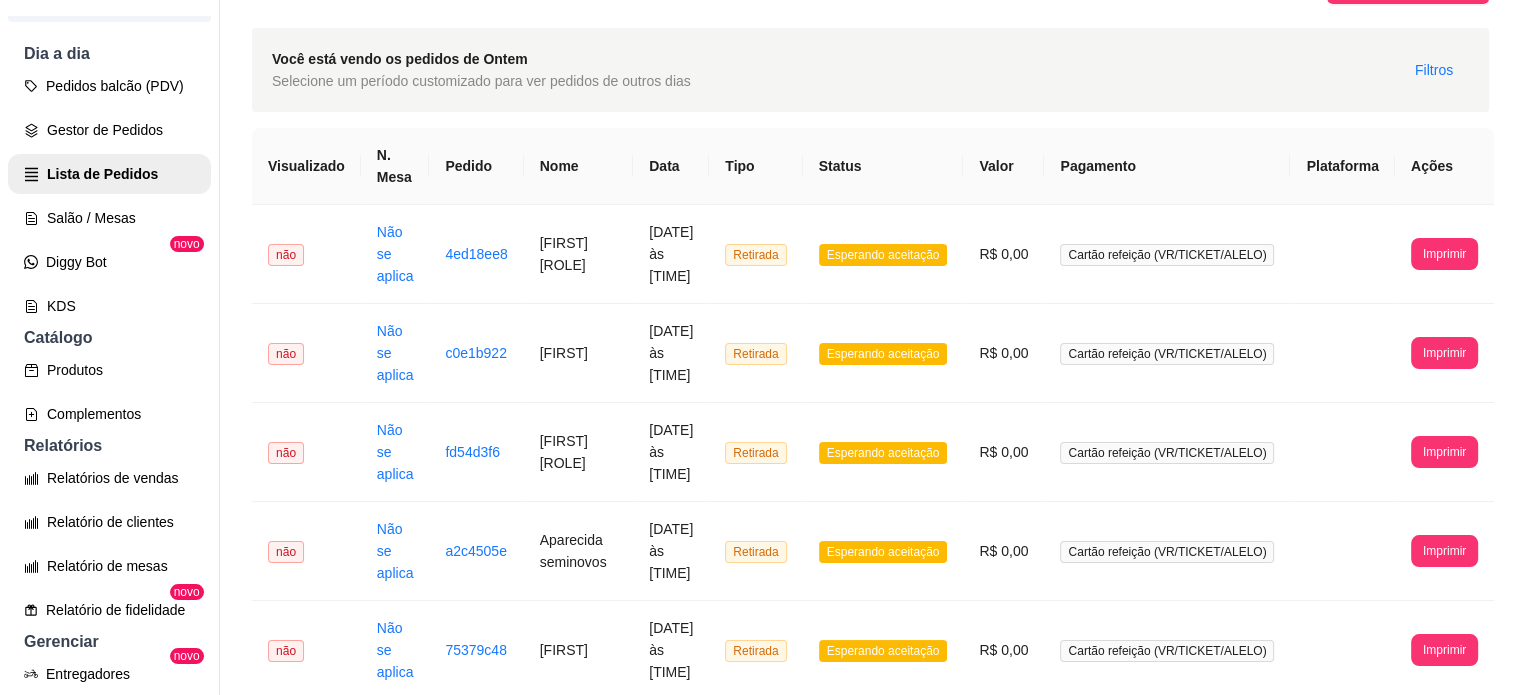 scroll, scrollTop: 0, scrollLeft: 0, axis: both 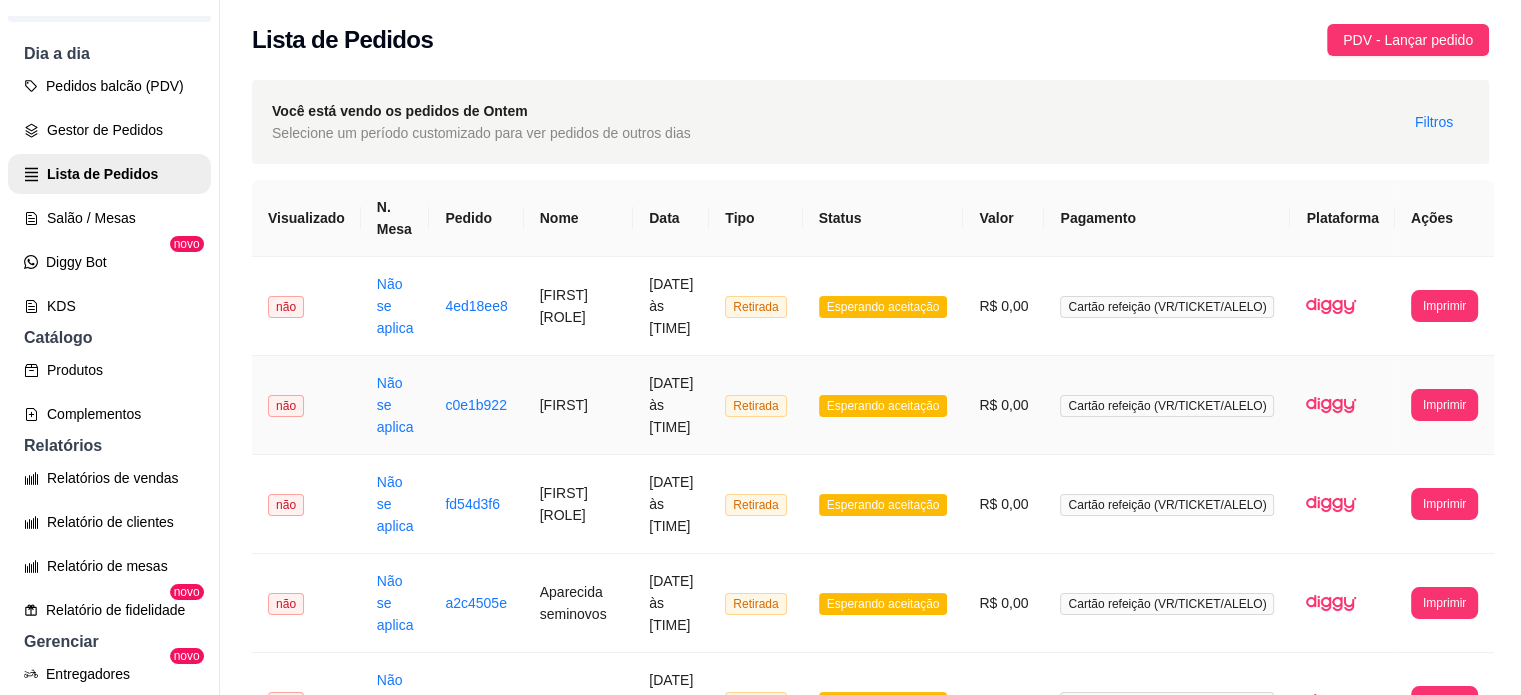 click on "[FIRST]" at bounding box center (579, 405) 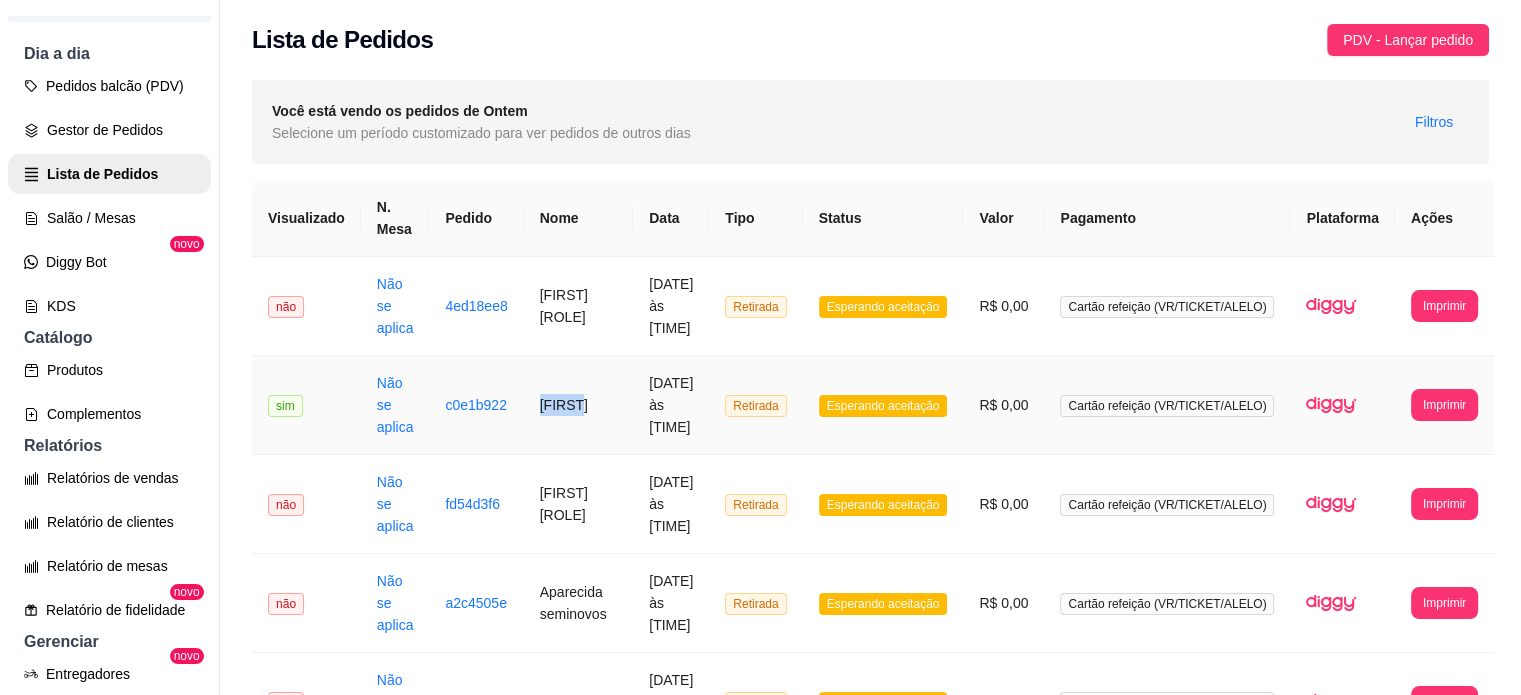 drag, startPoint x: 564, startPoint y: 411, endPoint x: 508, endPoint y: 412, distance: 56.008926 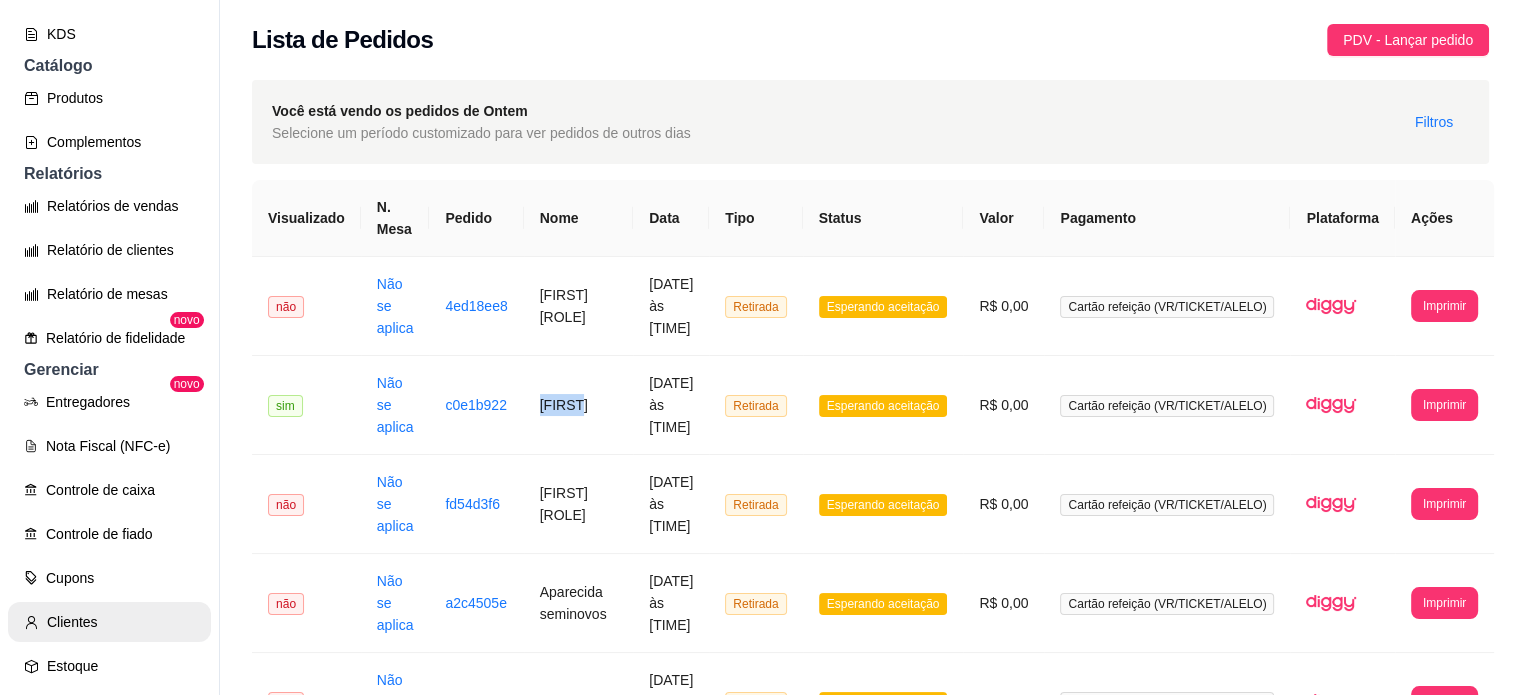 scroll, scrollTop: 418, scrollLeft: 0, axis: vertical 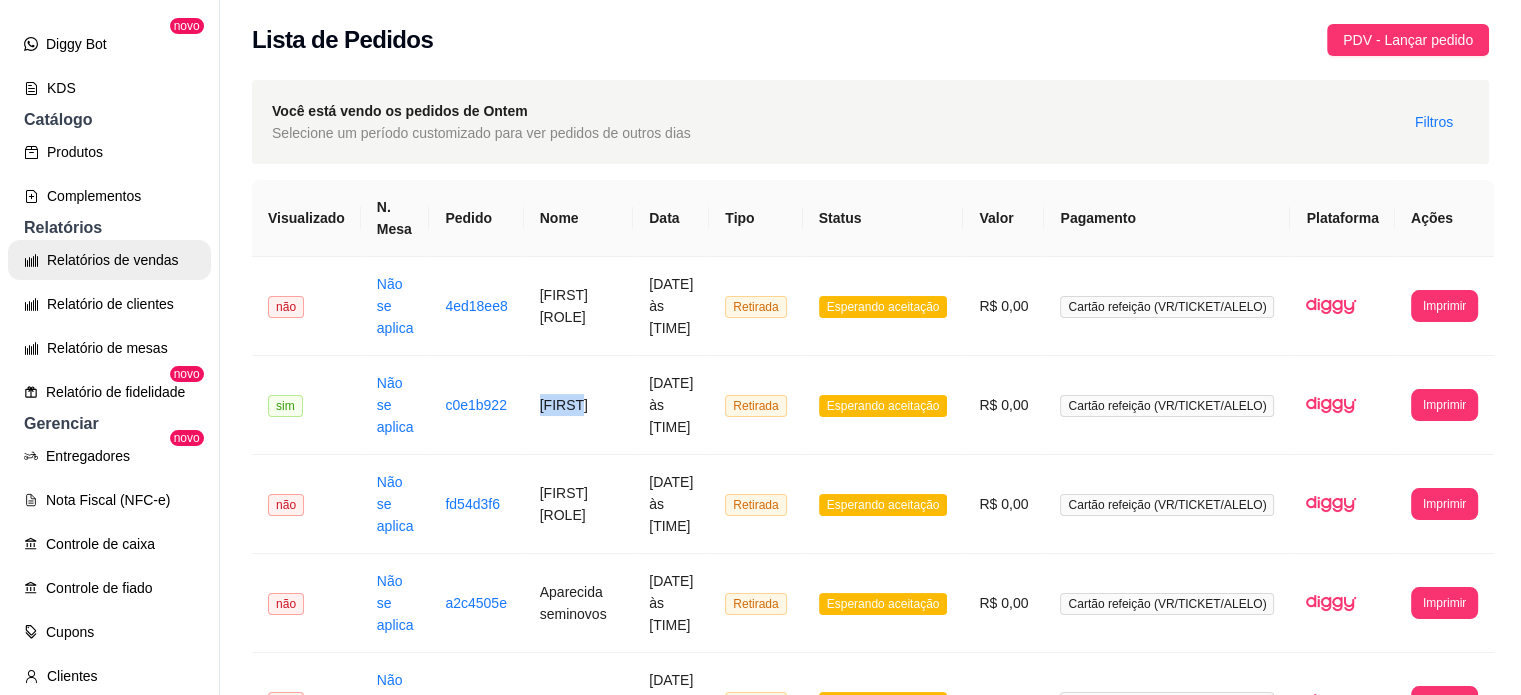 click on "Relatórios de vendas" at bounding box center (109, 260) 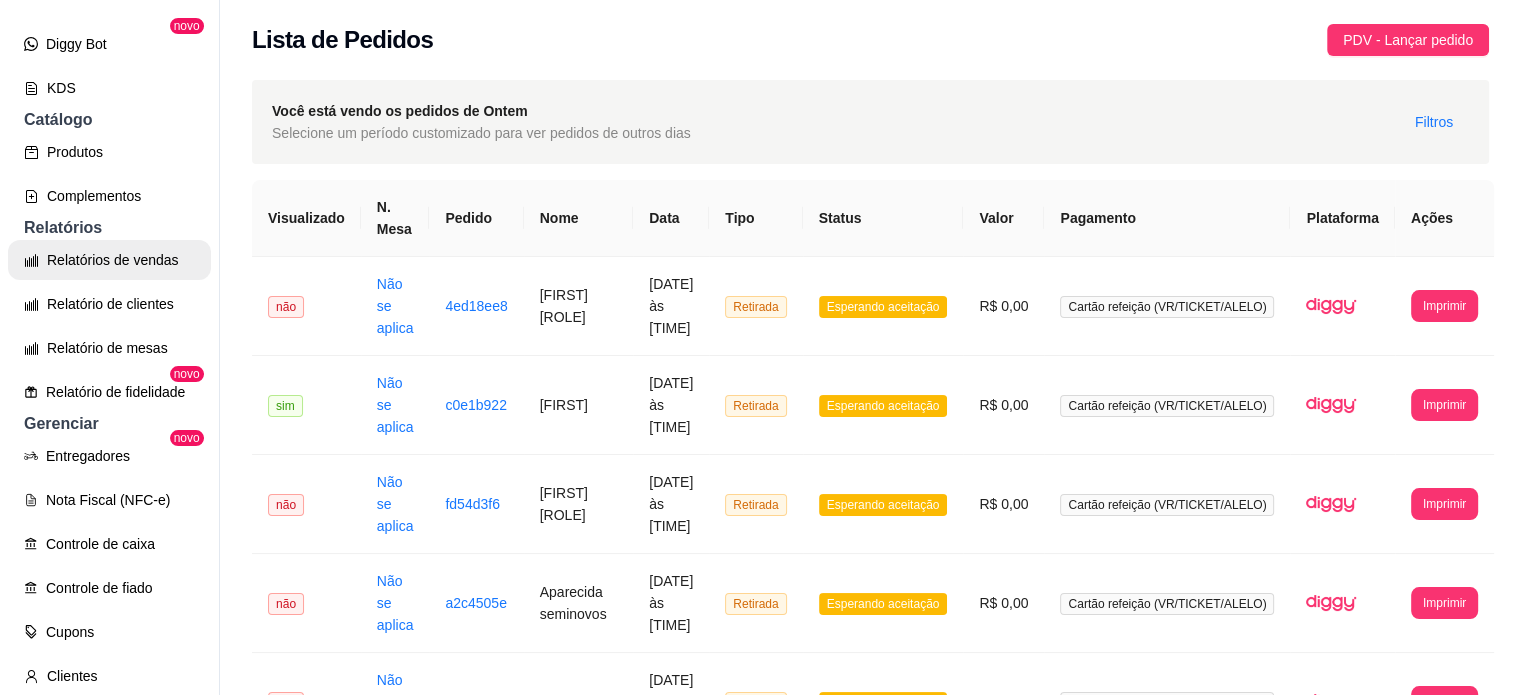 select on "ALL" 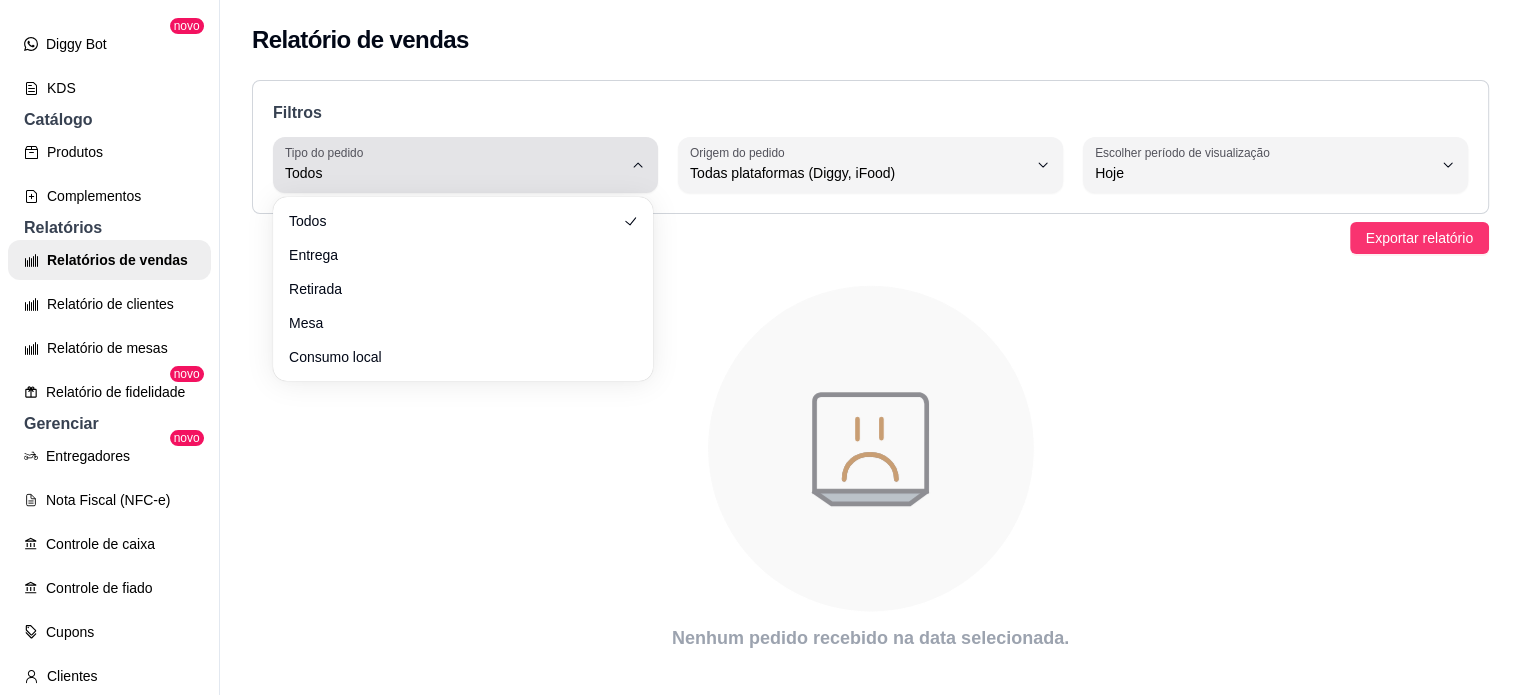 click on "Todos" at bounding box center [453, 173] 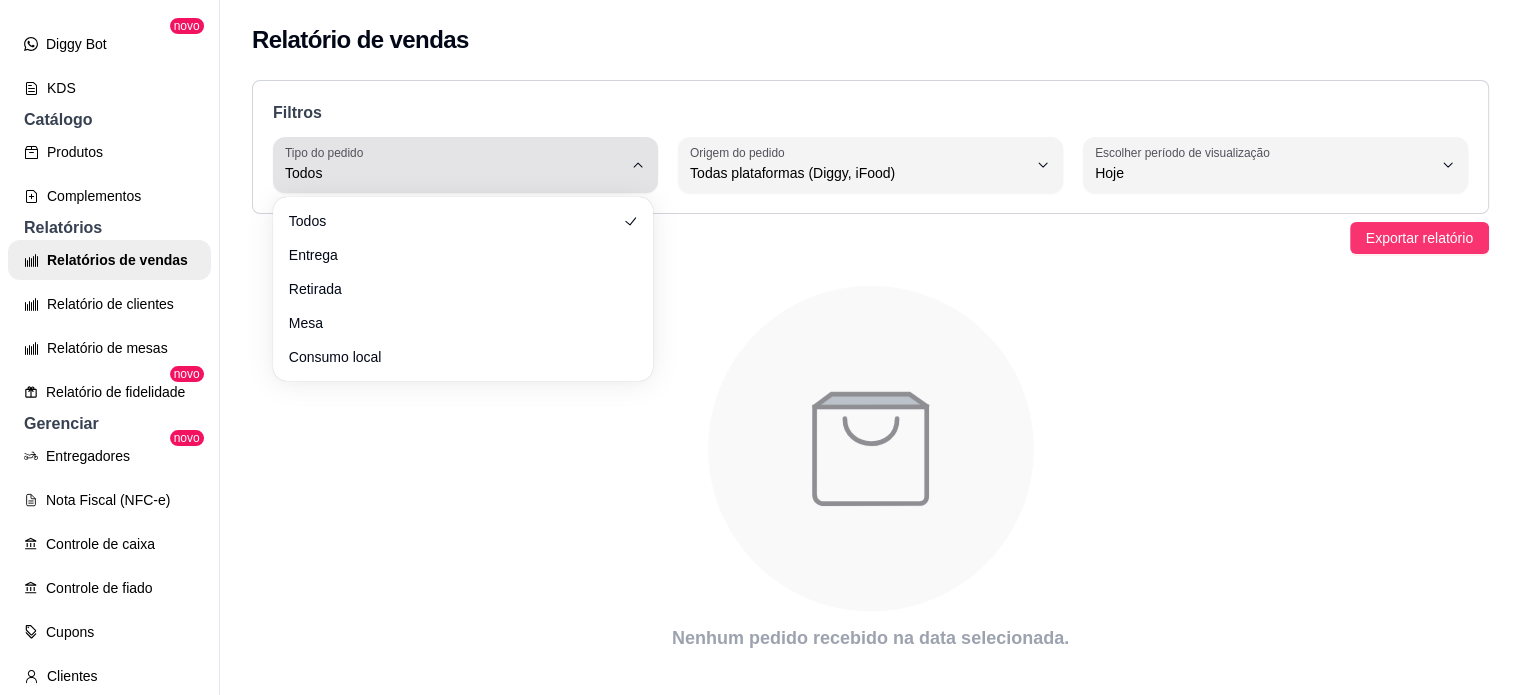 click on "Todos" at bounding box center [453, 173] 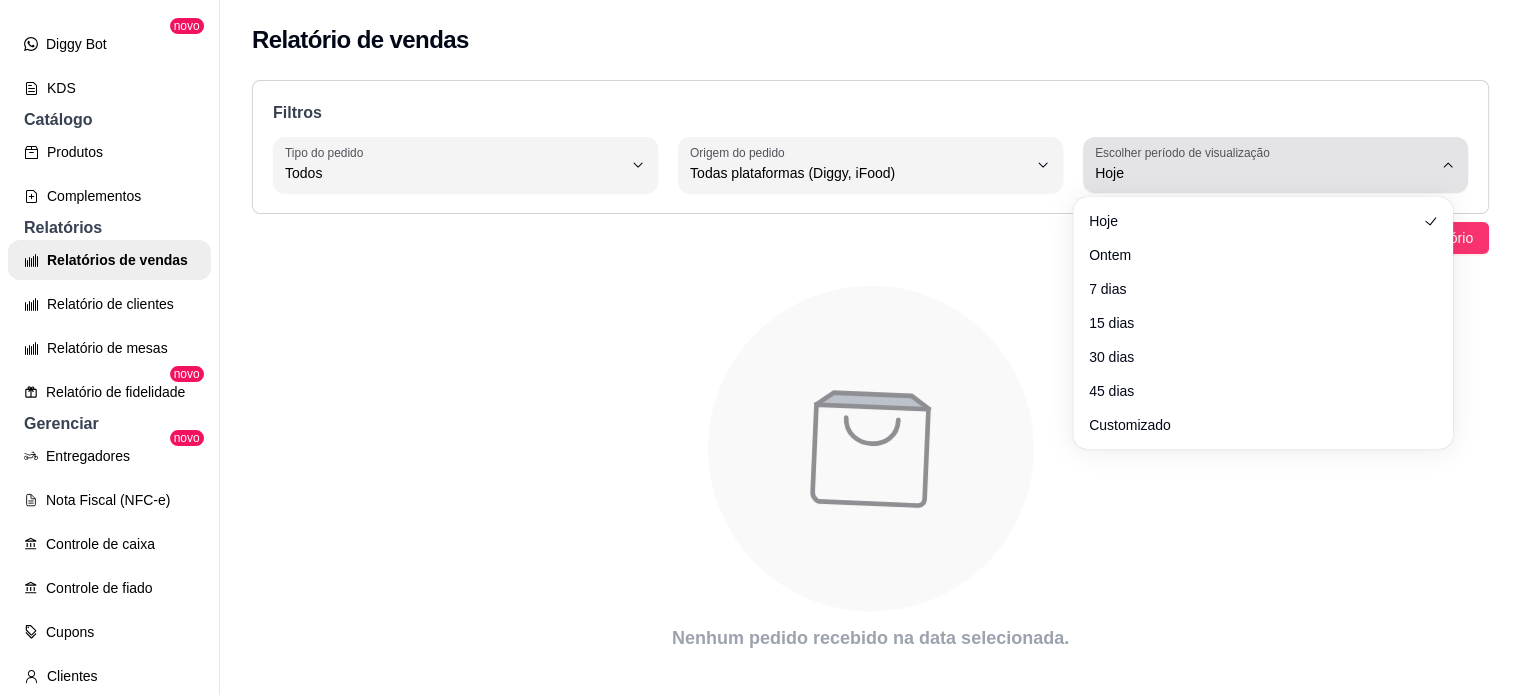 click on "Hoje" at bounding box center (1263, 173) 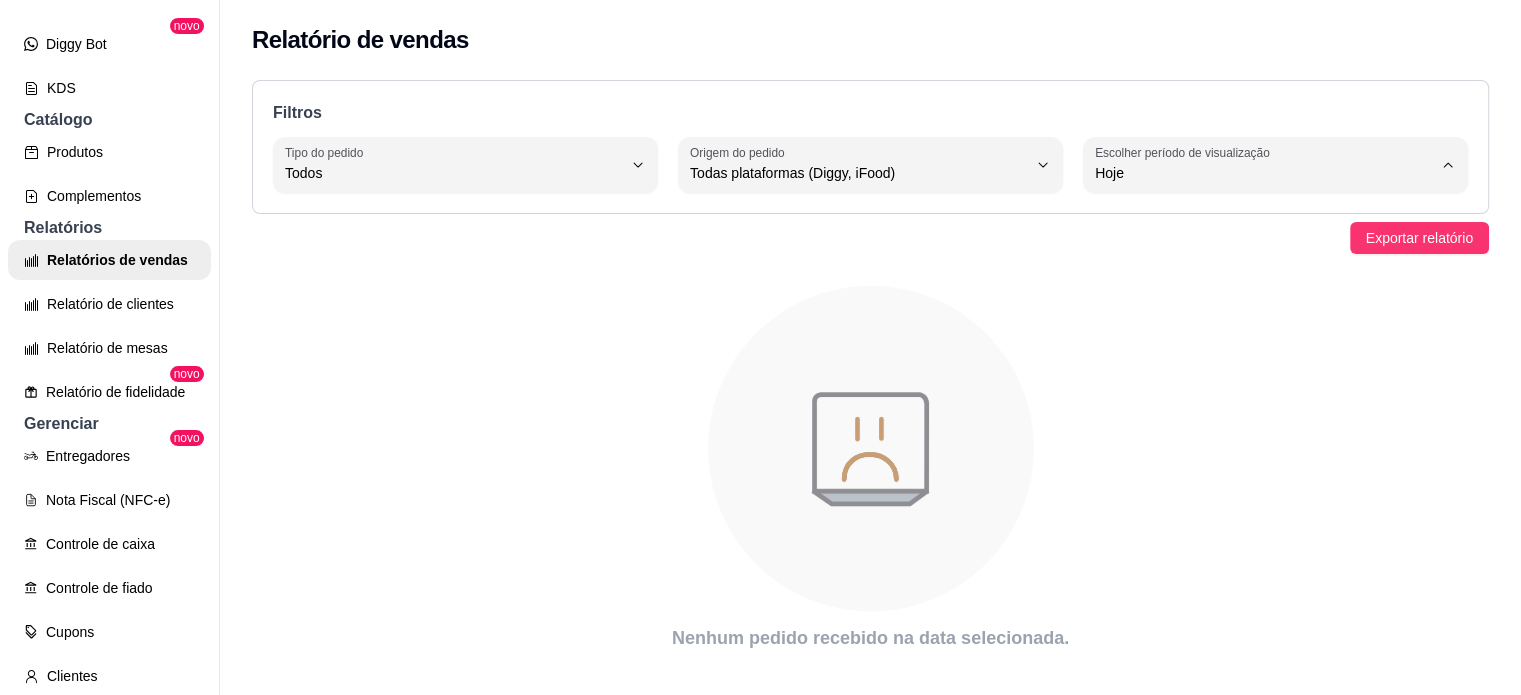 click on "7 dias" at bounding box center [1262, 285] 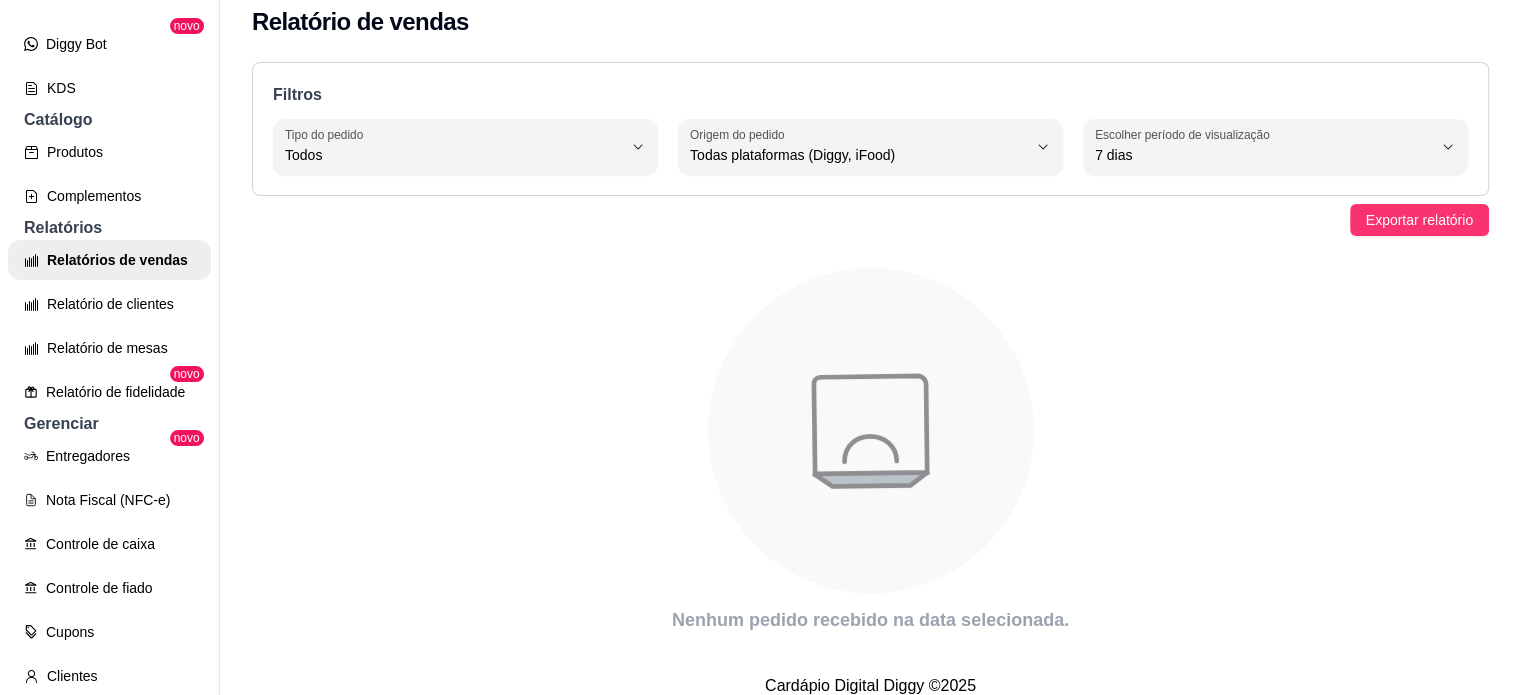 scroll, scrollTop: 0, scrollLeft: 0, axis: both 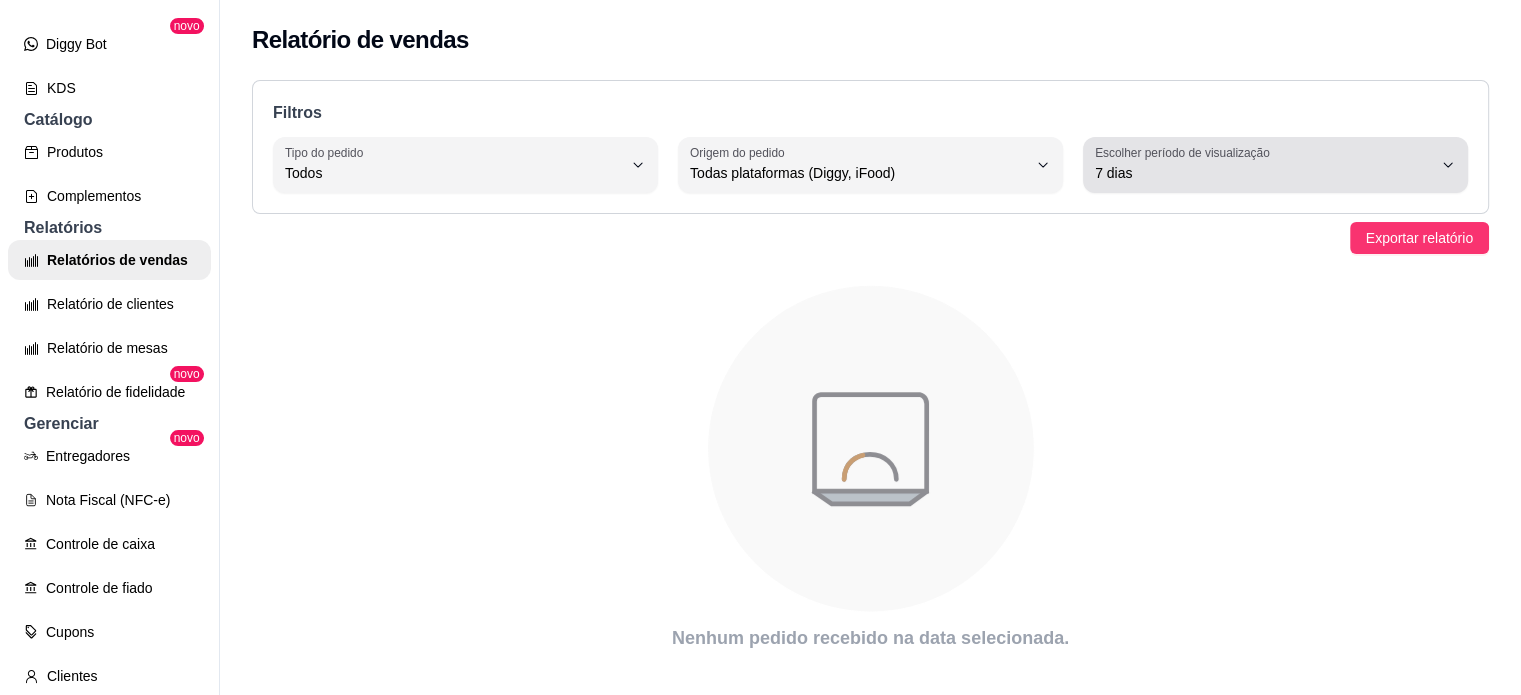 click on "7 dias" at bounding box center [1263, 173] 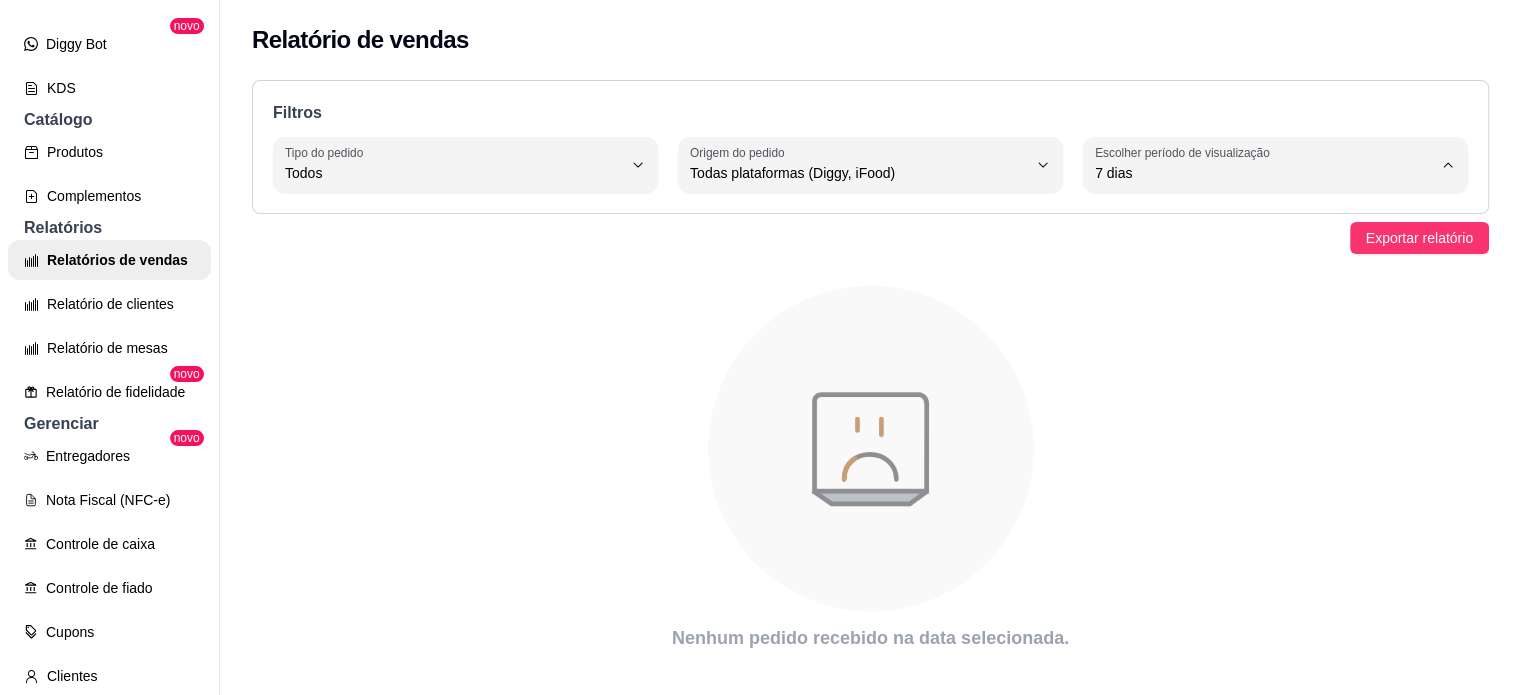 click on "Customizado" at bounding box center (1253, 415) 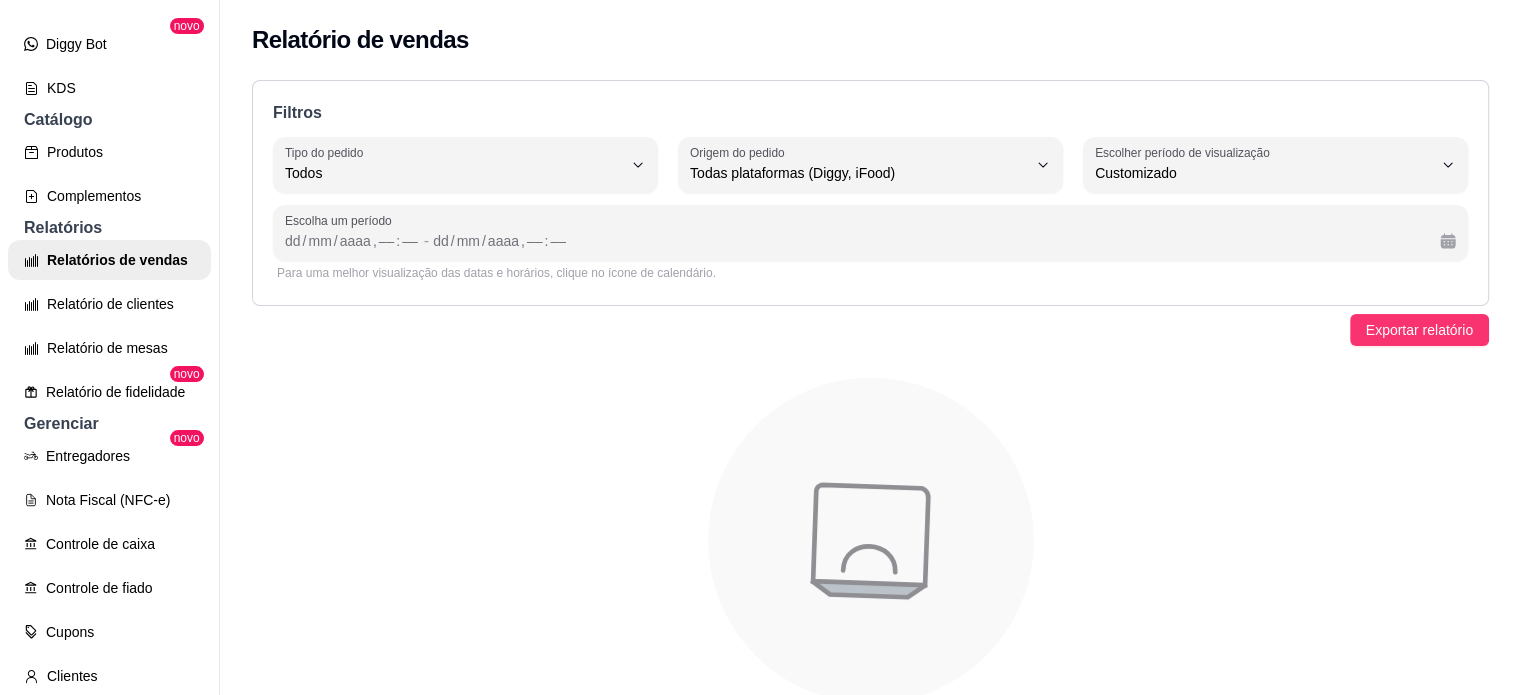 scroll, scrollTop: 19, scrollLeft: 0, axis: vertical 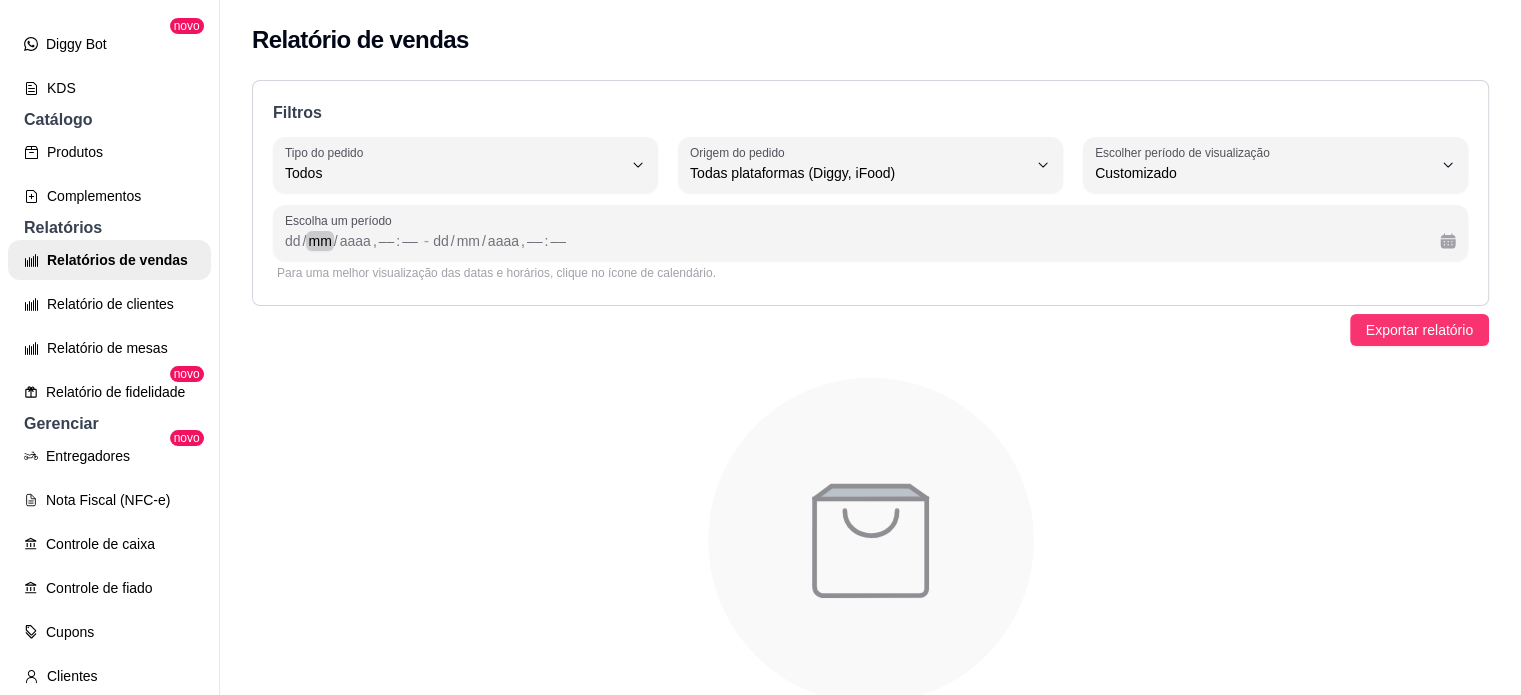 click on "mm" at bounding box center (319, 241) 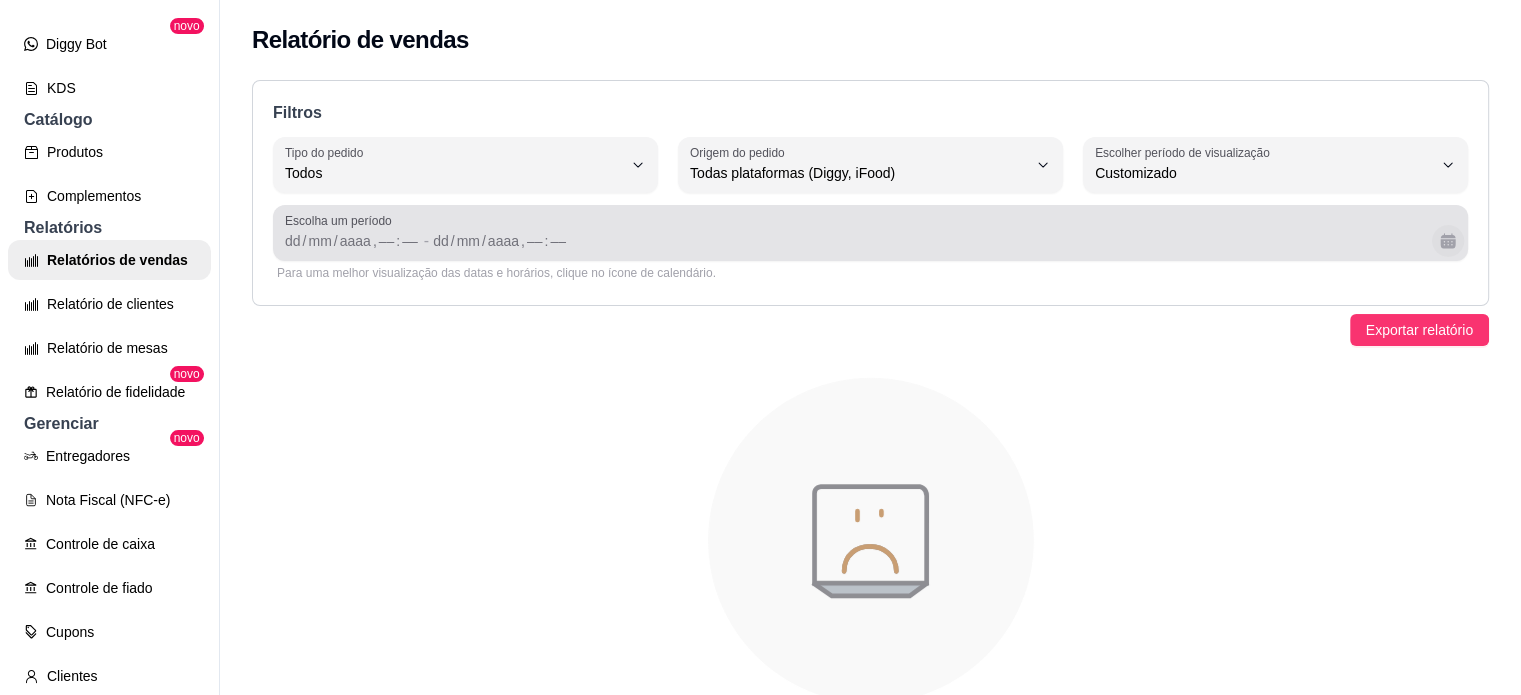 click at bounding box center [1448, 241] 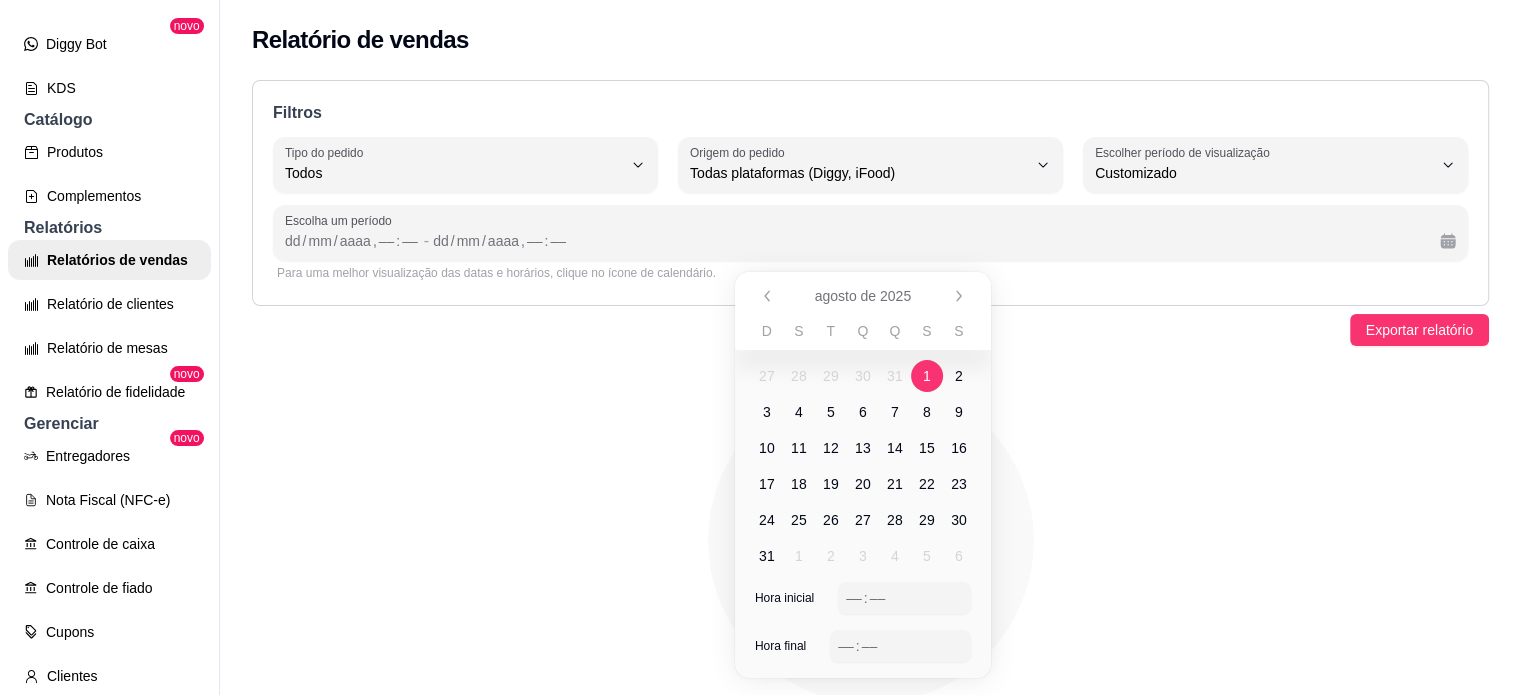click on "1" at bounding box center [927, 376] 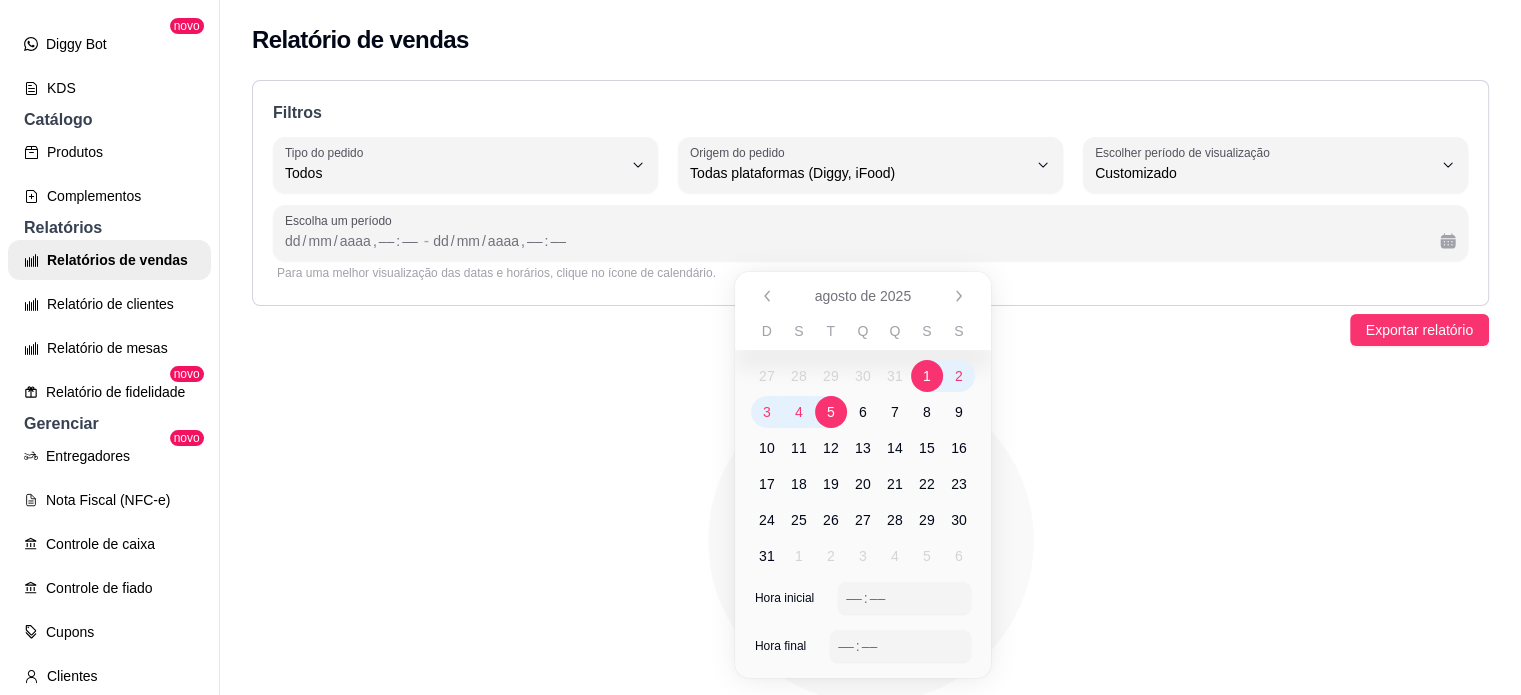 click on "5" at bounding box center (831, 412) 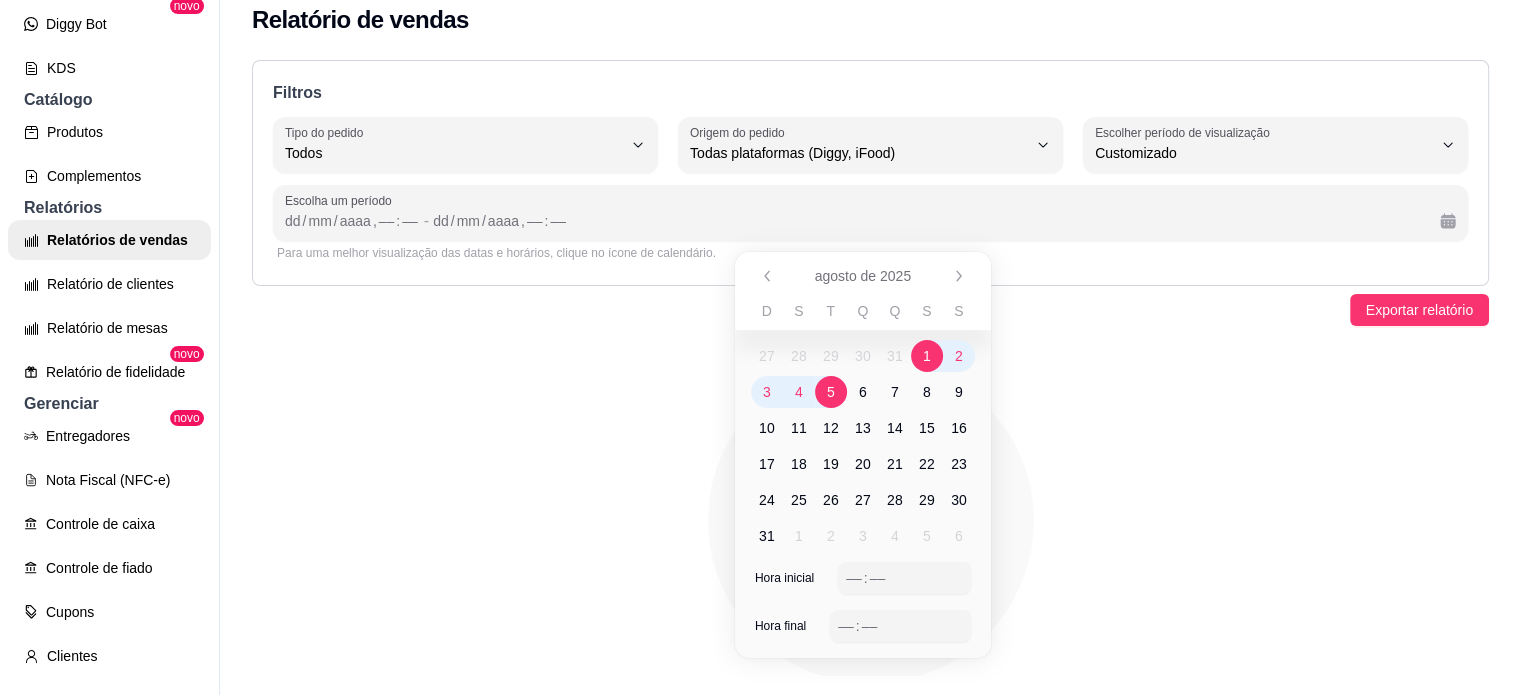 scroll, scrollTop: 32, scrollLeft: 0, axis: vertical 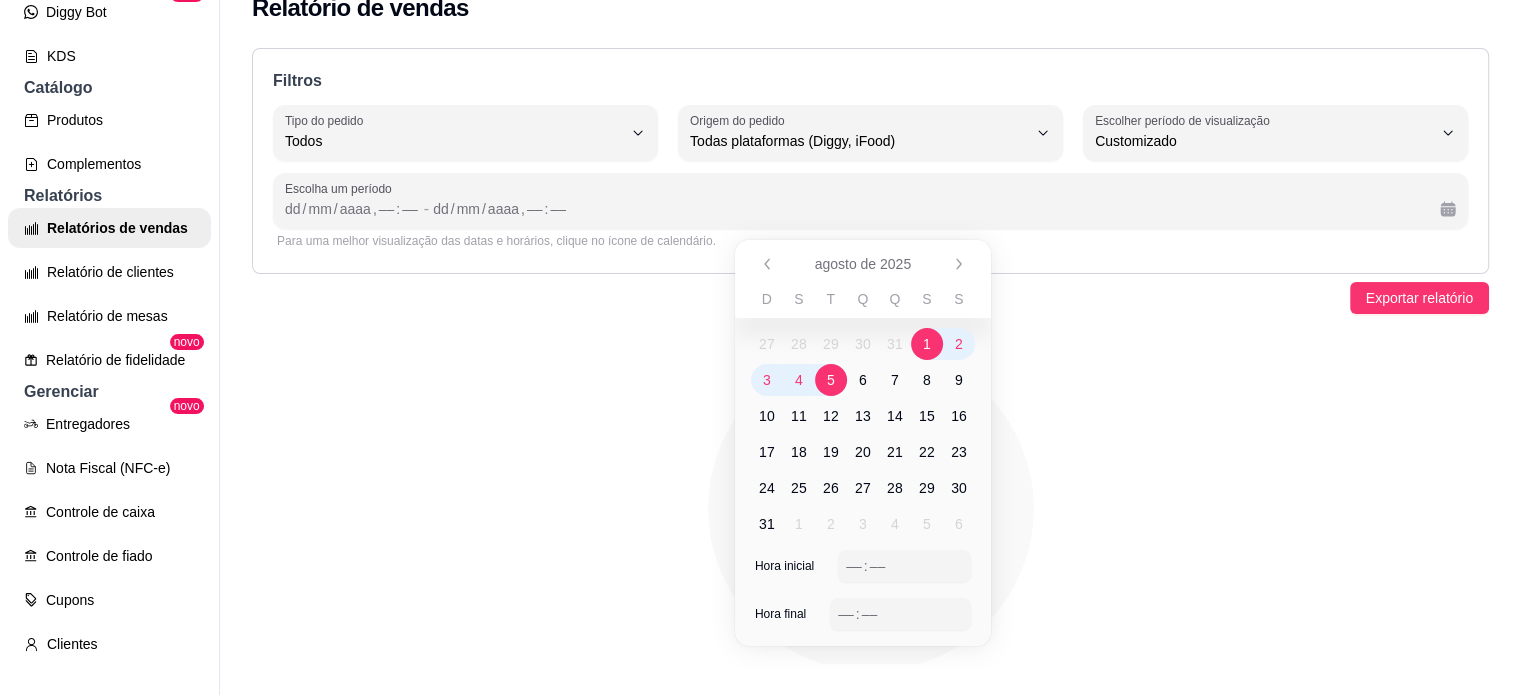 click 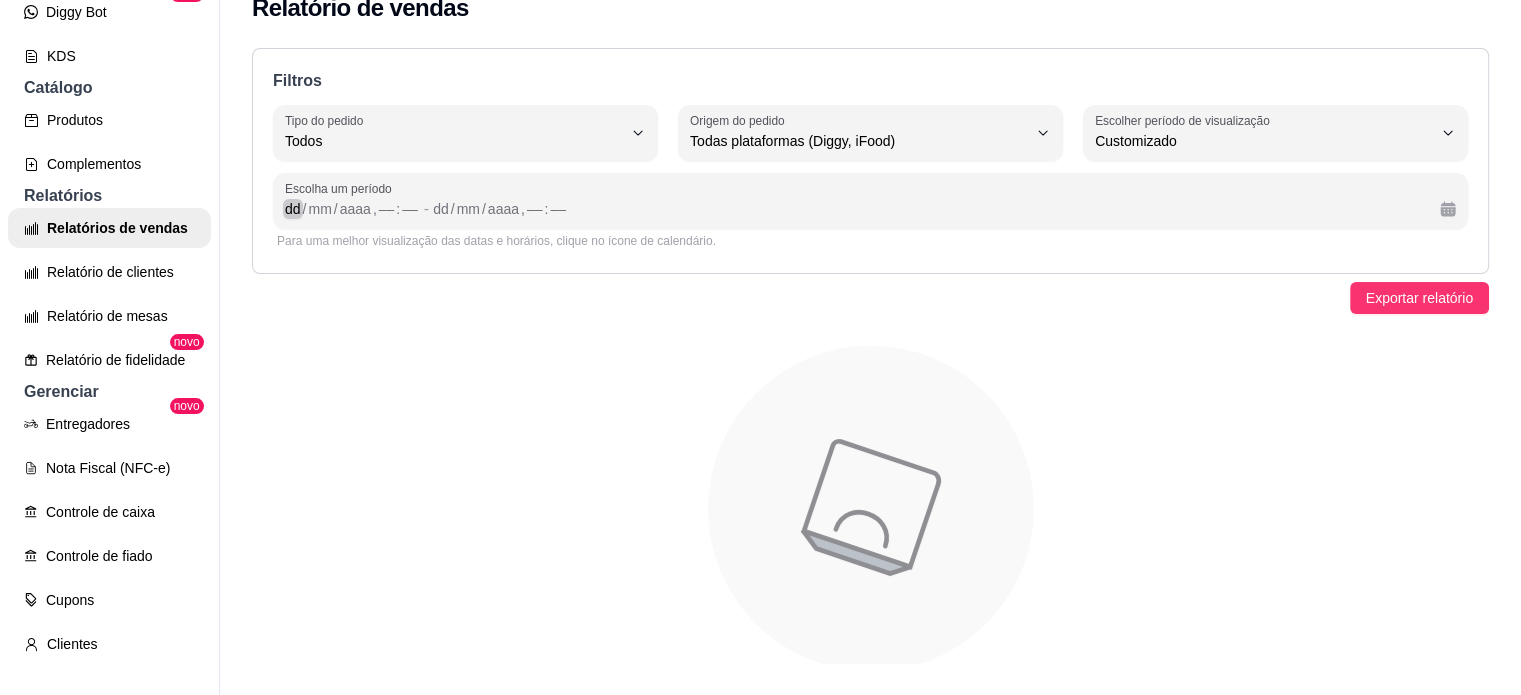 click on ":" at bounding box center (398, 209) 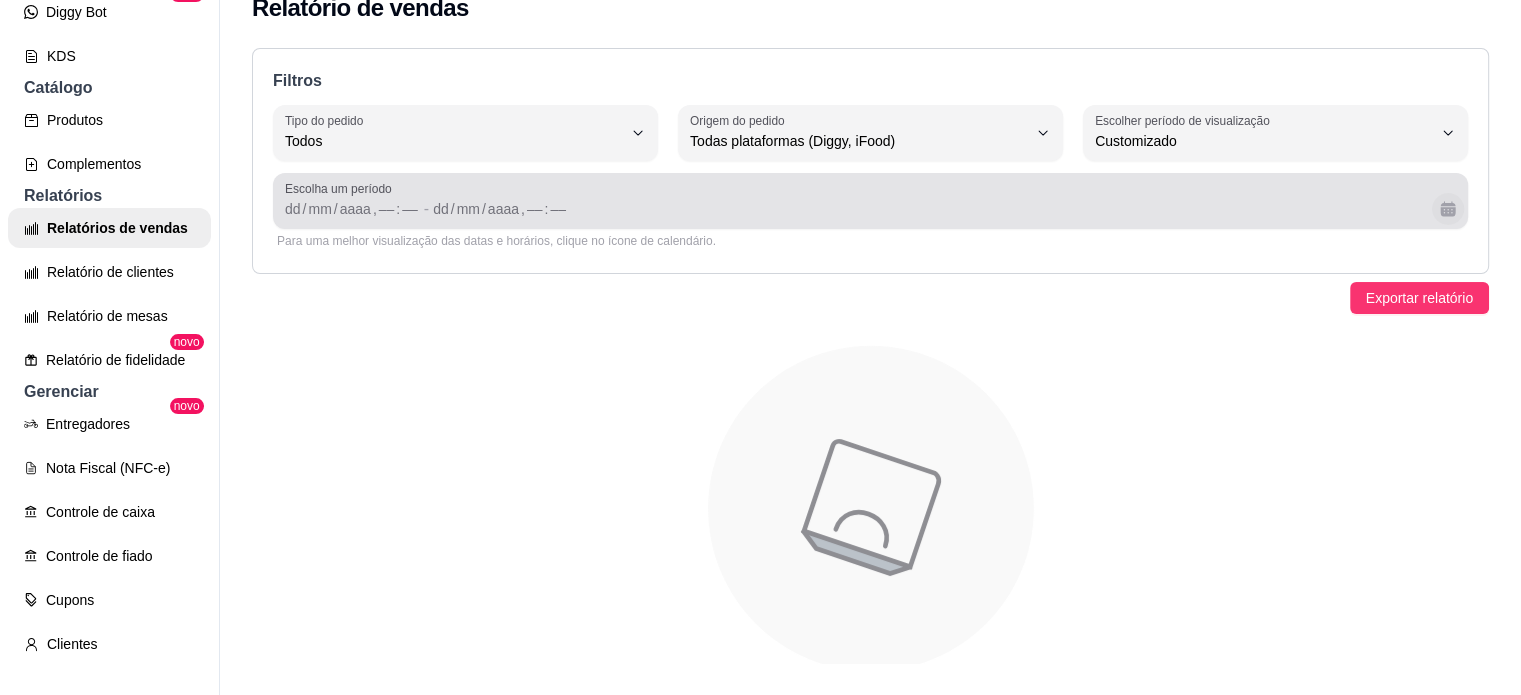 click at bounding box center (1448, 209) 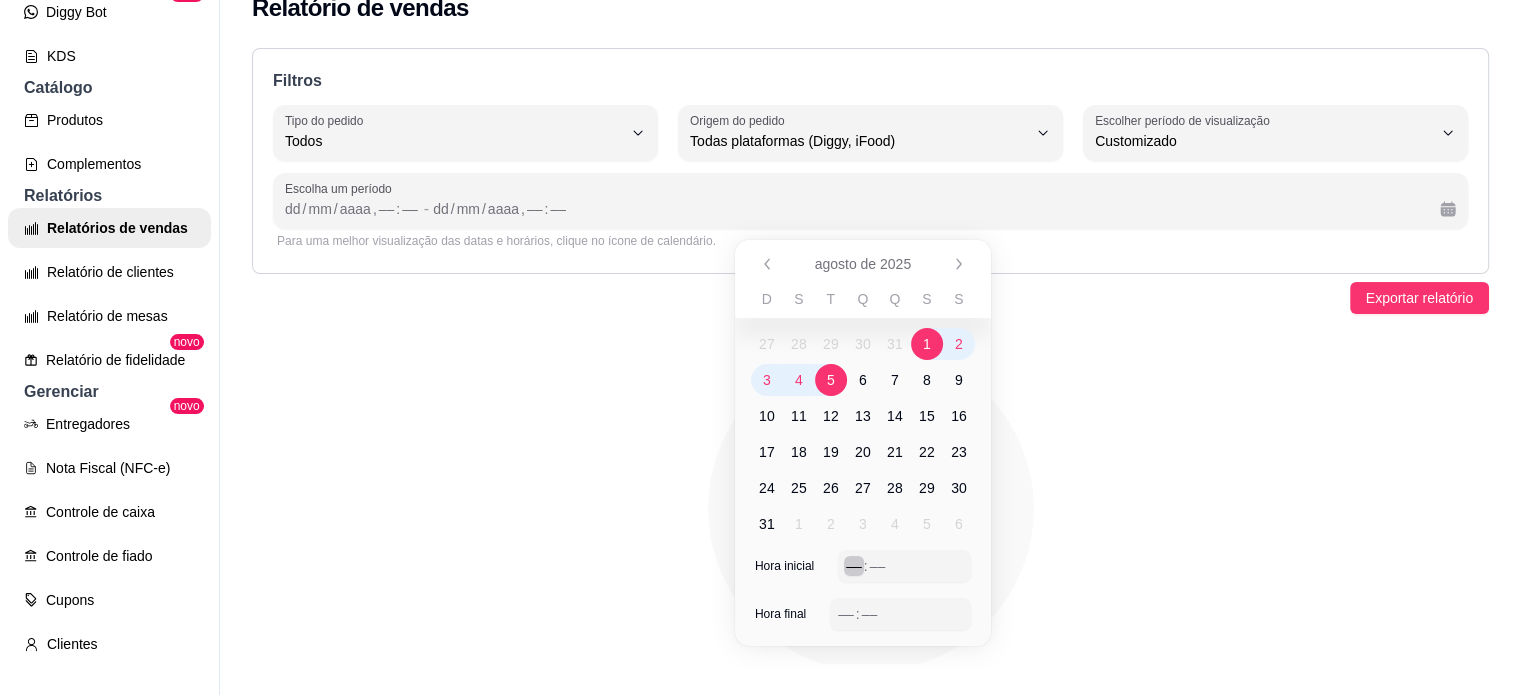 click on "Hora inicial –– : ––" at bounding box center (863, 574) 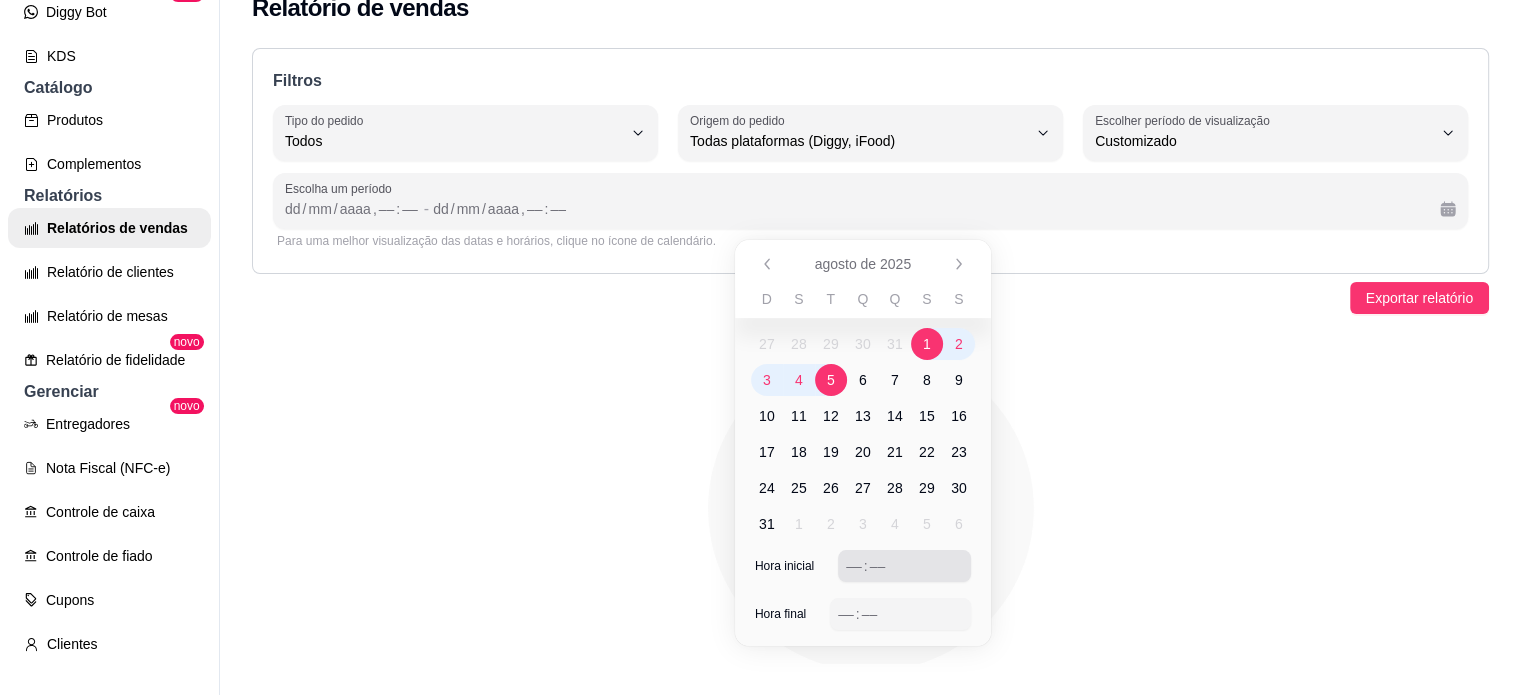 click on "–– : ––" at bounding box center (904, 566) 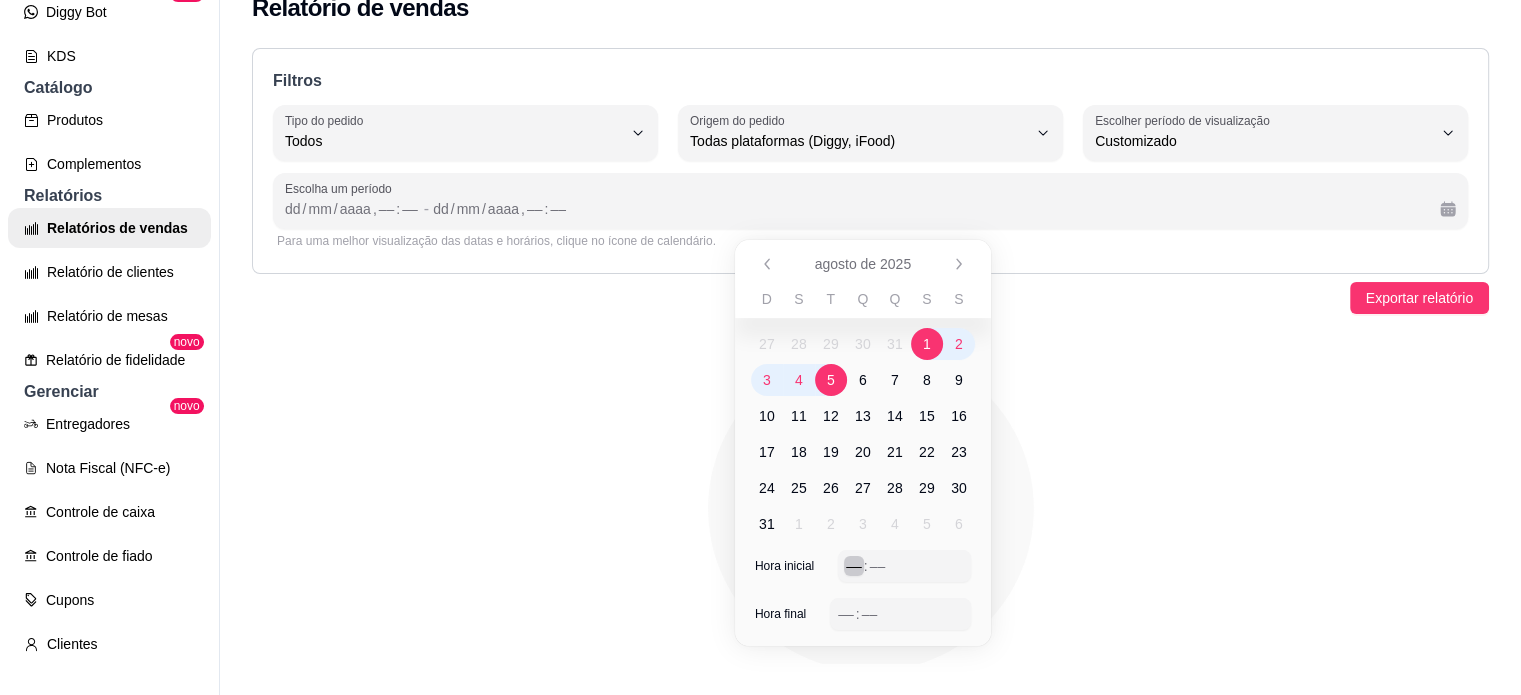 click on "––" at bounding box center [854, 566] 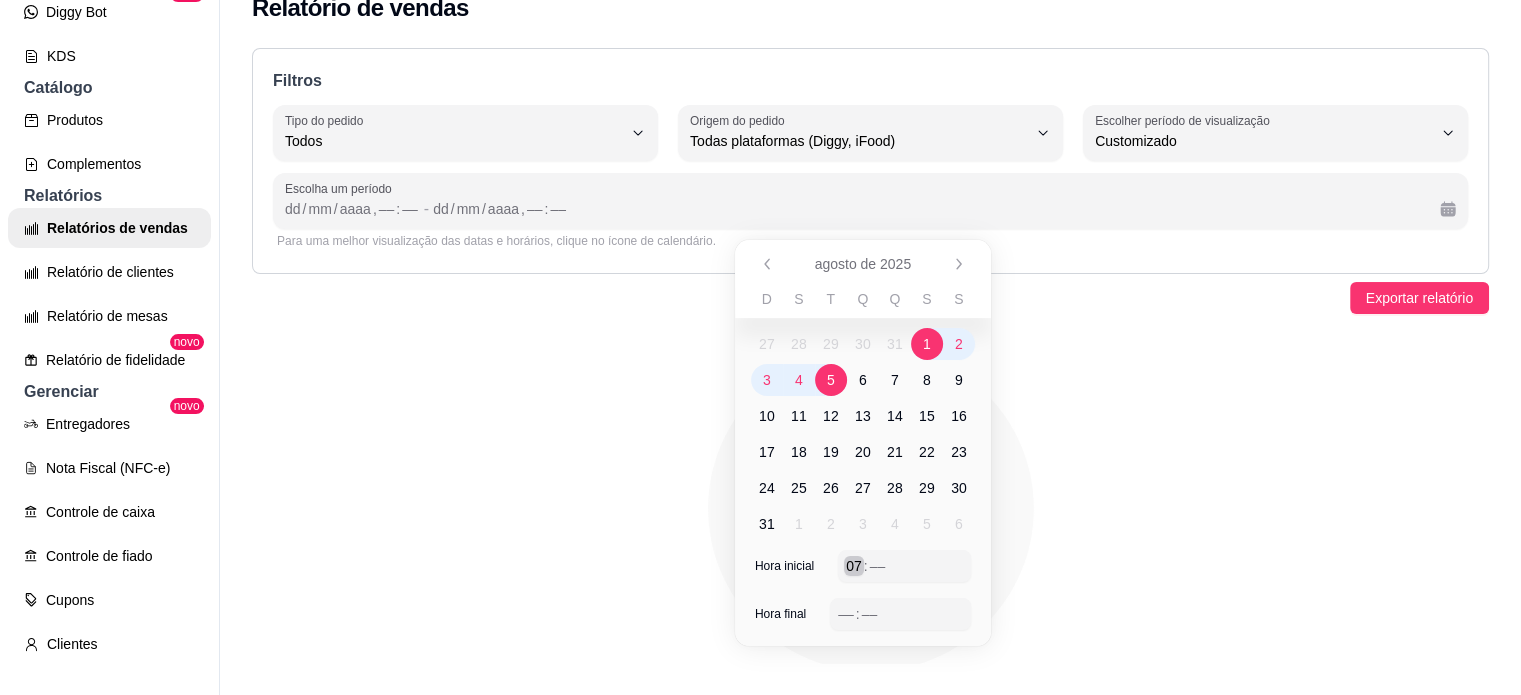click on "07" at bounding box center (854, 566) 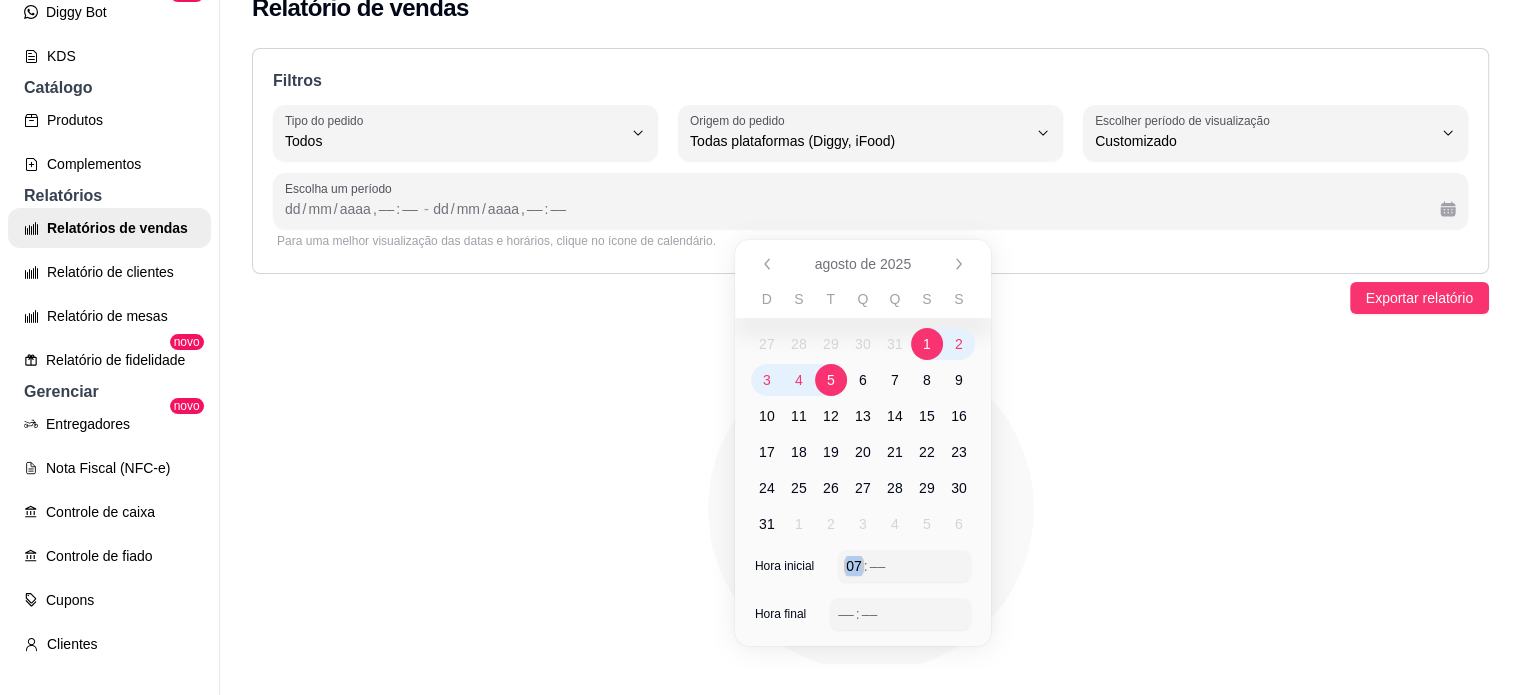 click on "07" at bounding box center [854, 566] 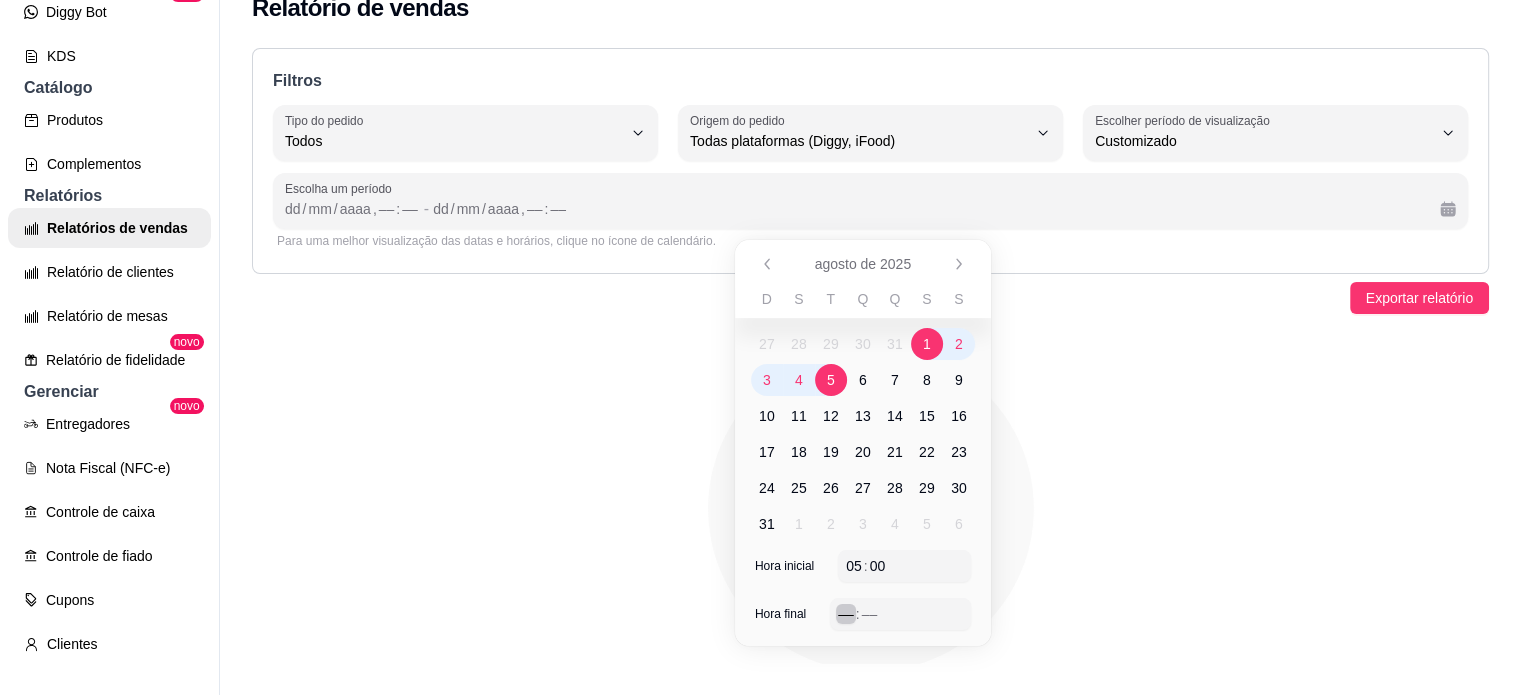 click on "––" at bounding box center [846, 614] 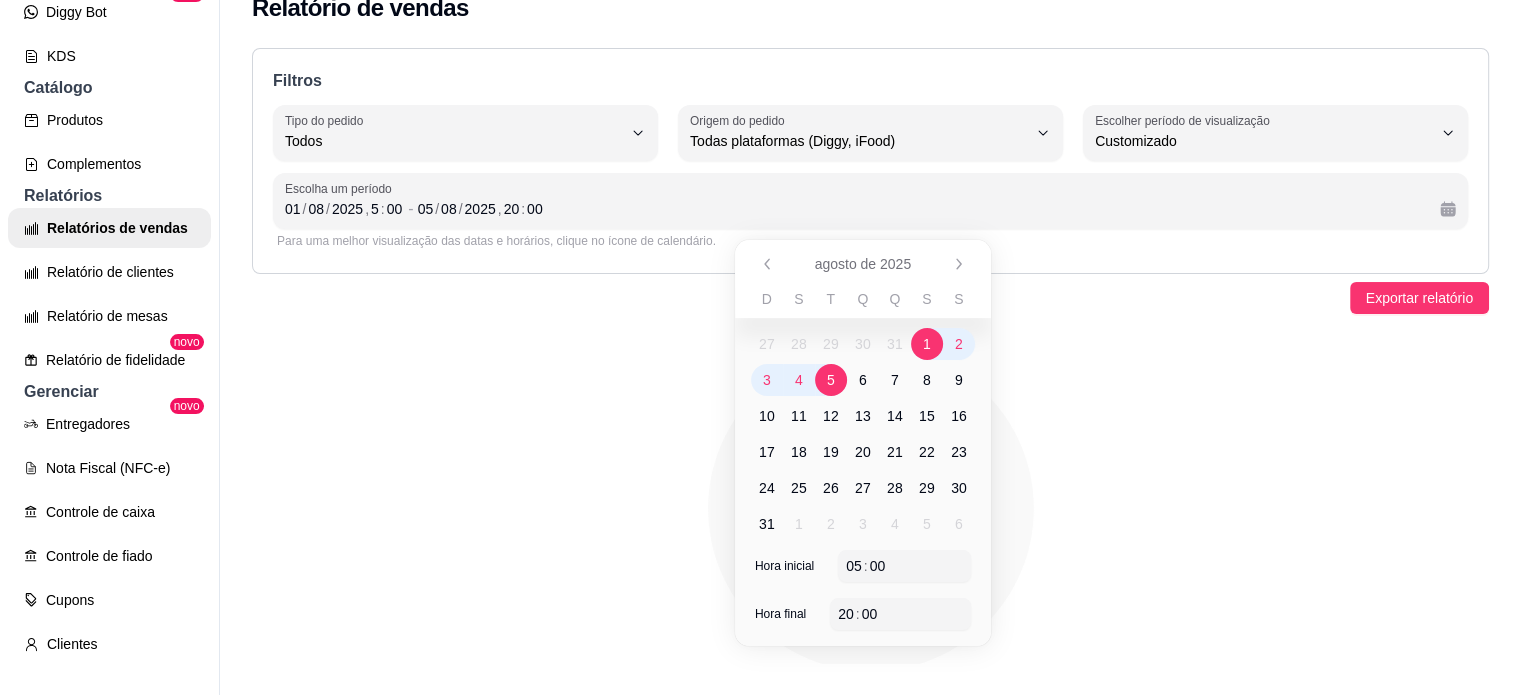 click on "Filtros ALL Tipo do pedido Todos Entrega Retirada Mesa Consumo local Tipo do pedido Todos ALL Origem do pedido Todas plataformas (Diggy, iFood) Diggy iFood Origem do pedido Todas plataformas (Diggy, iFood) -1 Escolher período de visualização Hoje Ontem  7 dias 15 dias 30 dias 45 dias Customizado Escolher período de visualização Customizado Escolha um período 01 / 08 / 2025 ,  5 : 00 - 05 / 08 / 2025 ,  20 : 00 Para uma melhor visualização das datas e horários, clique no ícone de calendário." at bounding box center [870, 161] 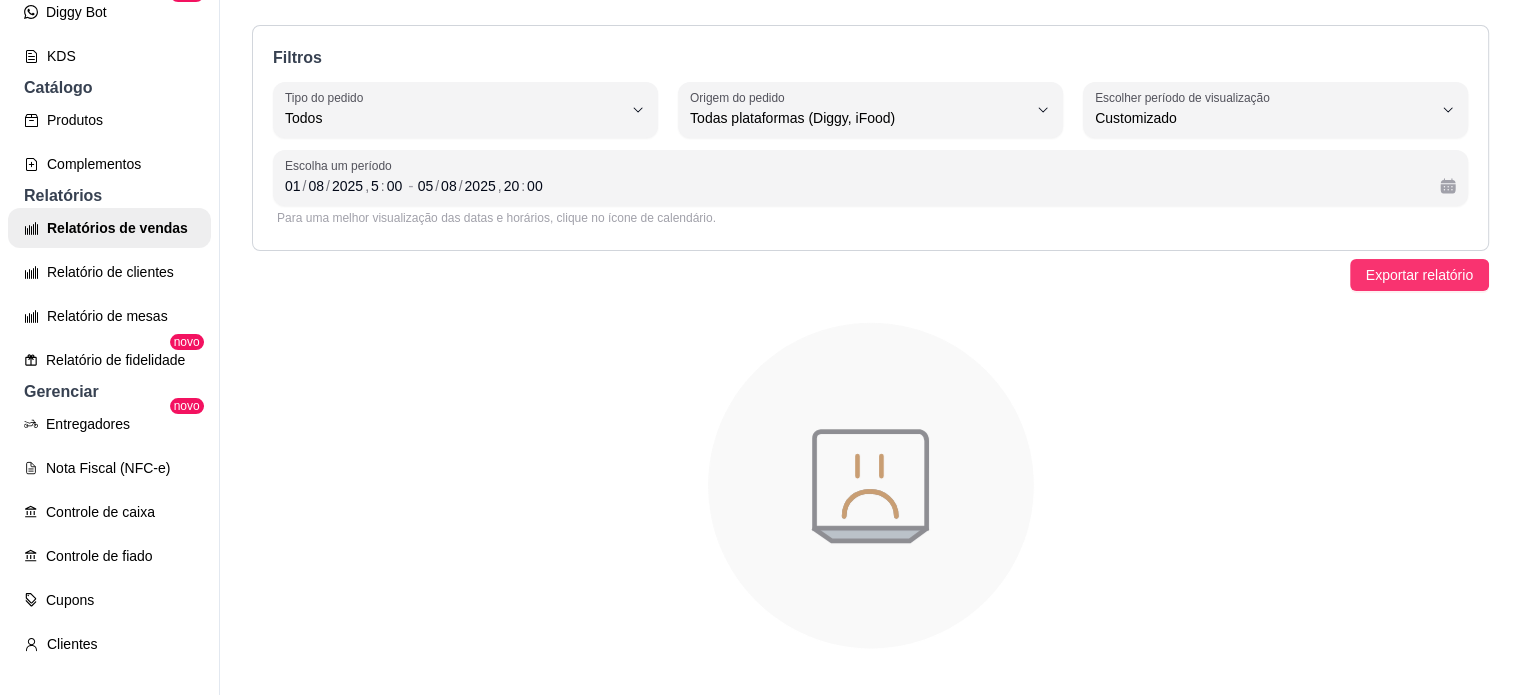 scroll, scrollTop: 0, scrollLeft: 0, axis: both 